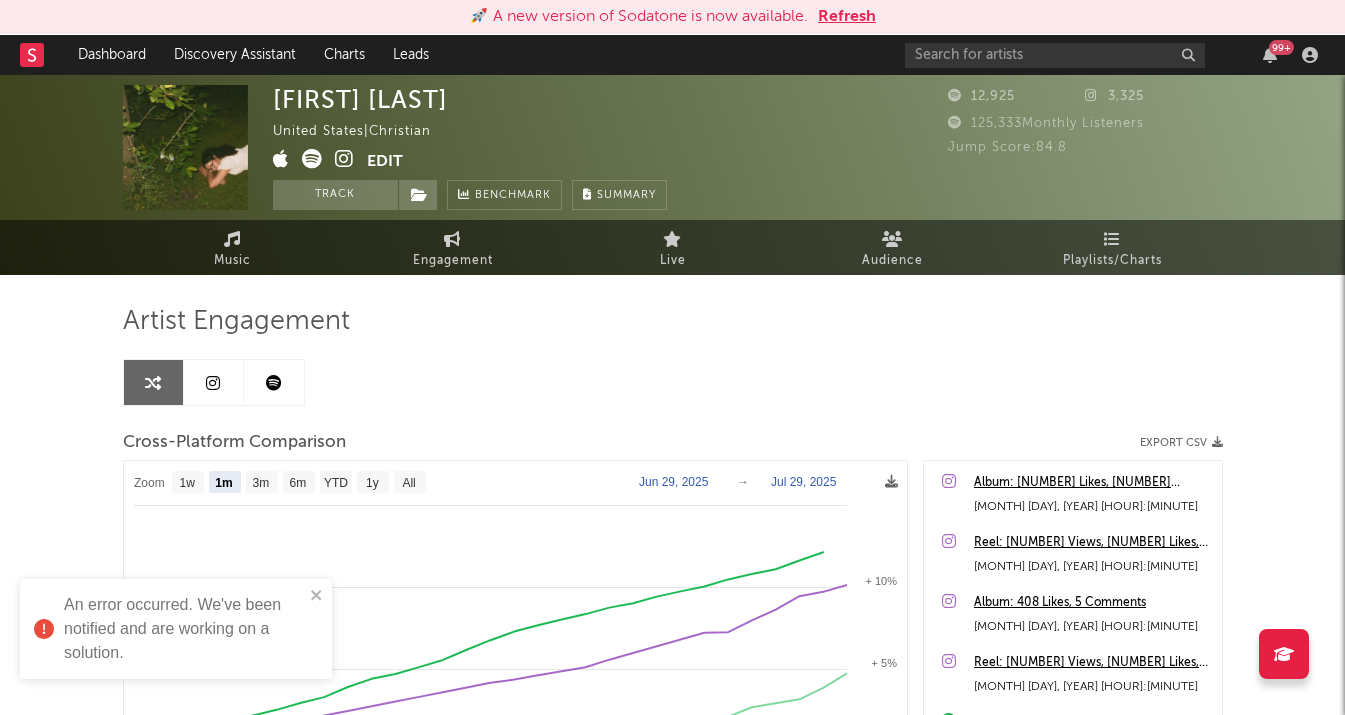 select on "1m" 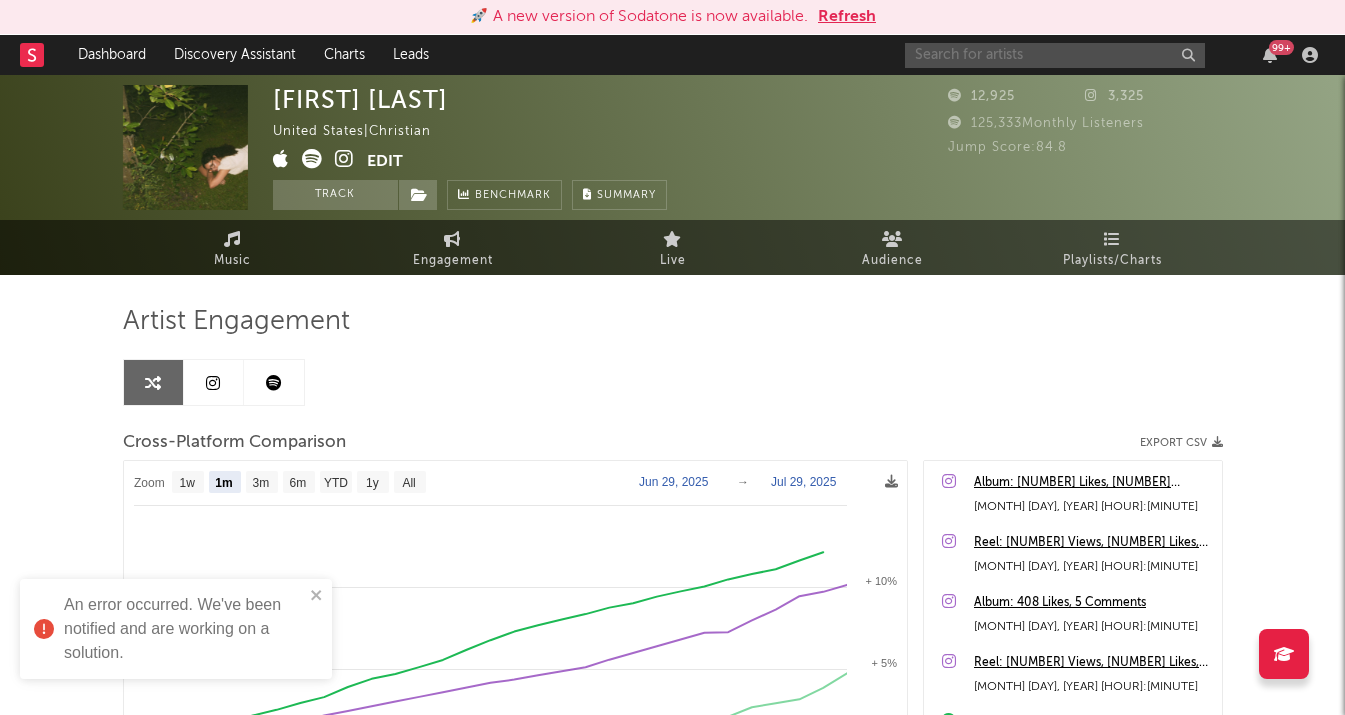 click at bounding box center [1055, 55] 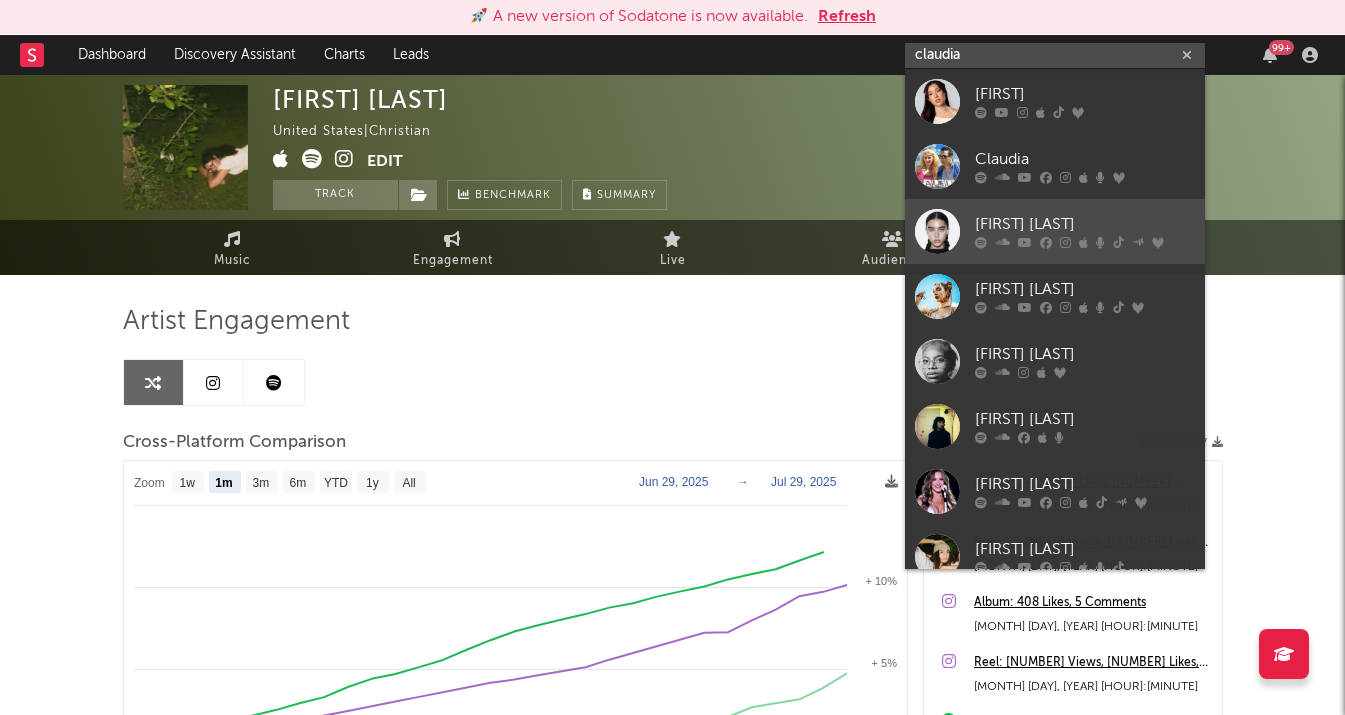 type on "claudia" 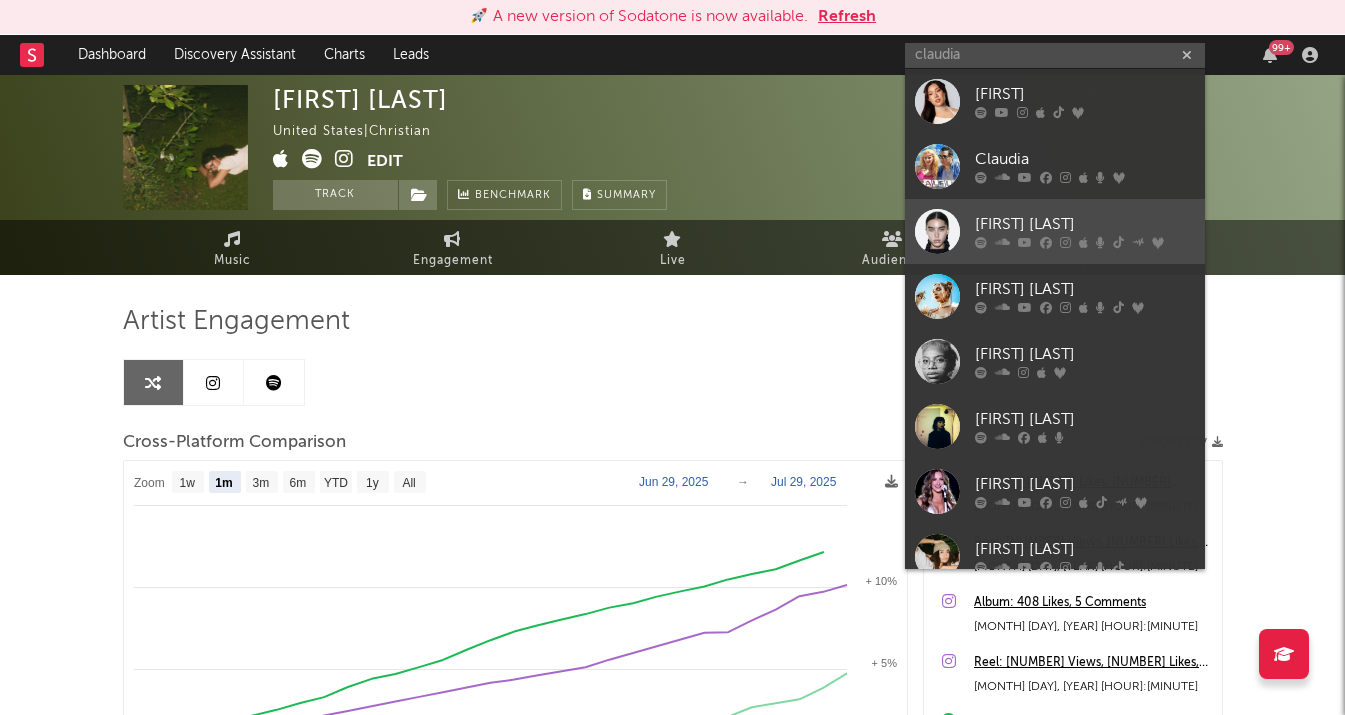 click on "[FIRST] [LAST]" at bounding box center (1055, 231) 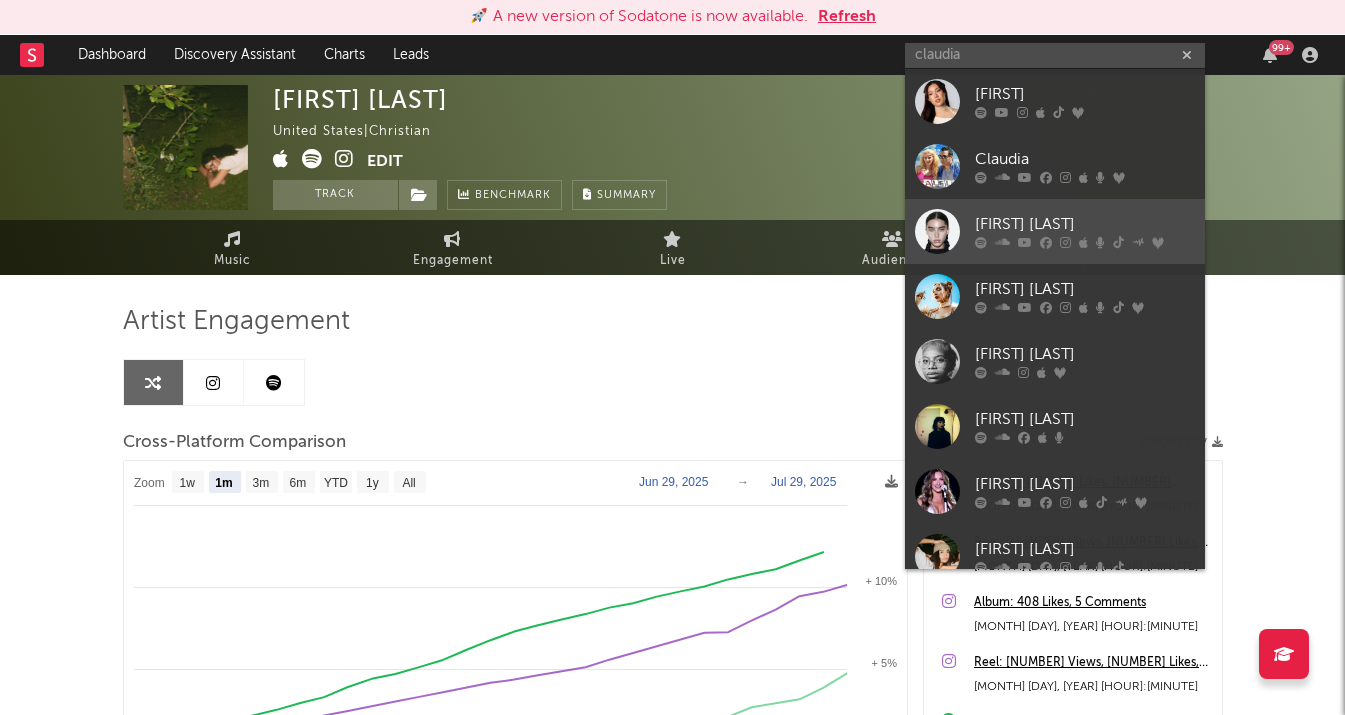 type 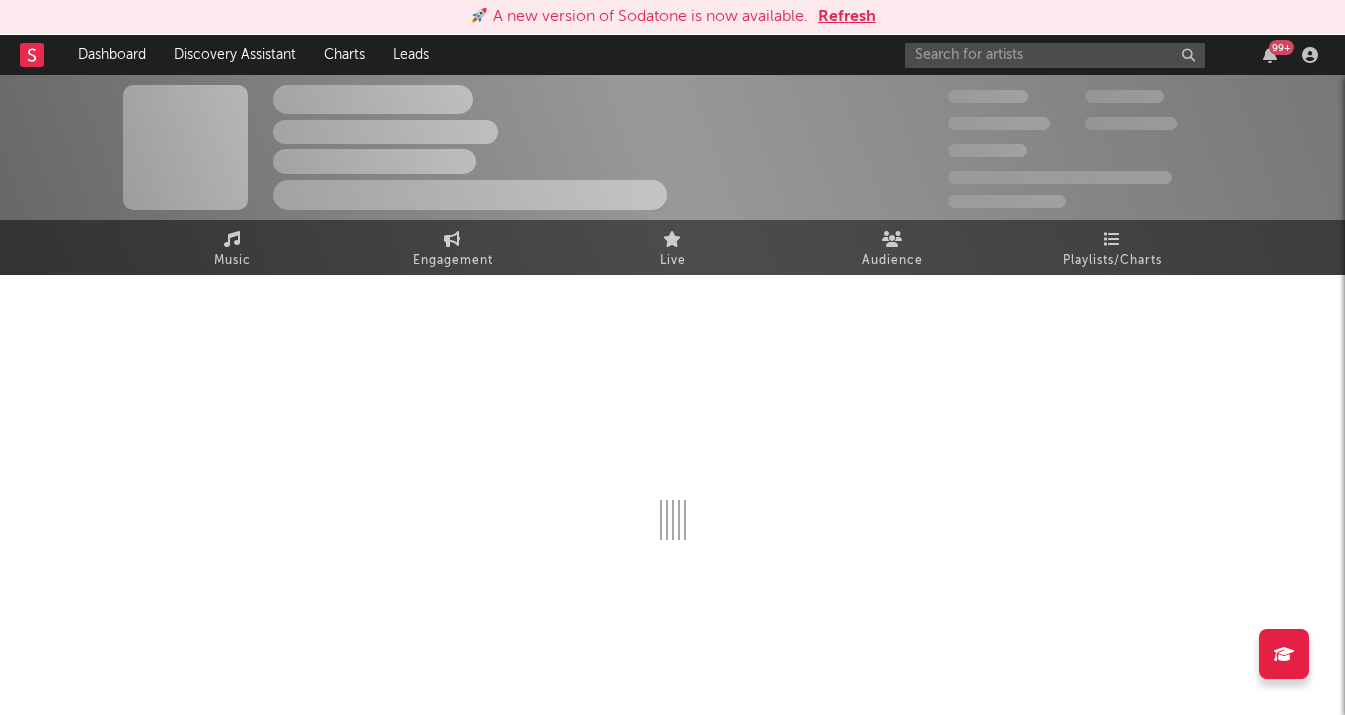 select on "6m" 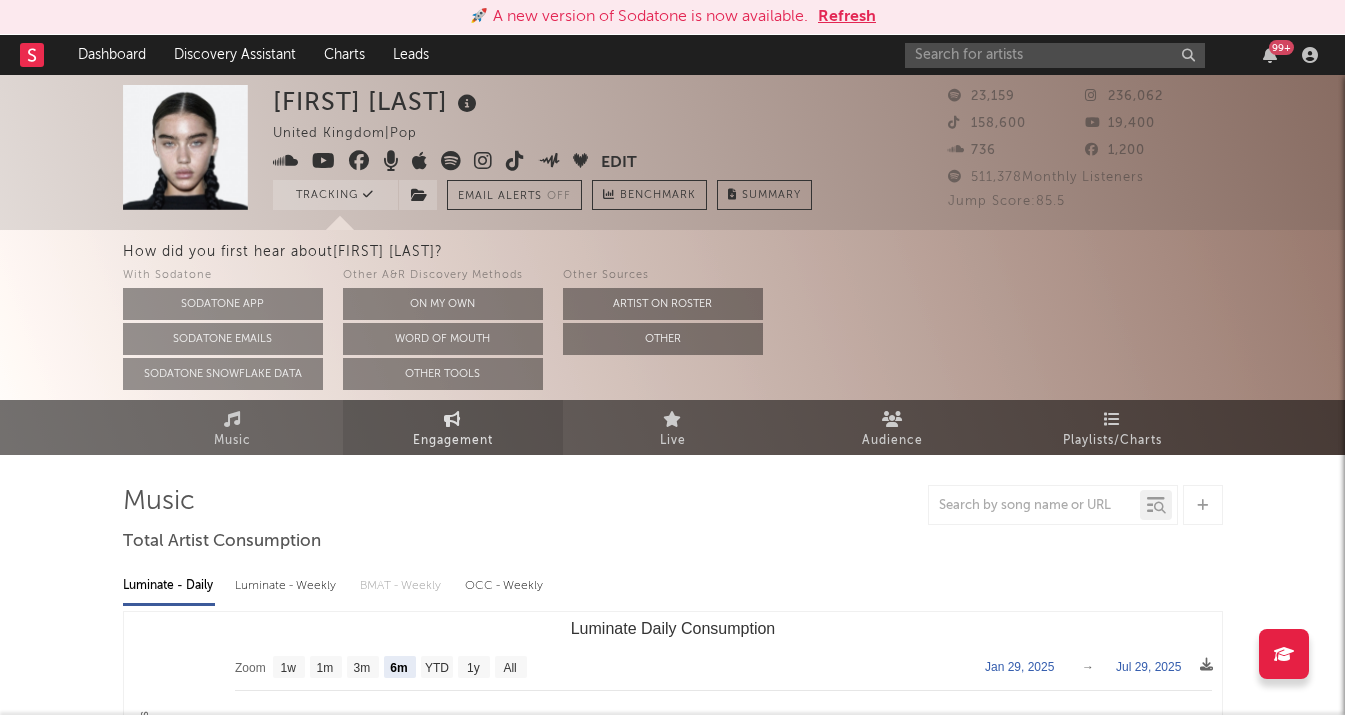 scroll, scrollTop: 0, scrollLeft: 0, axis: both 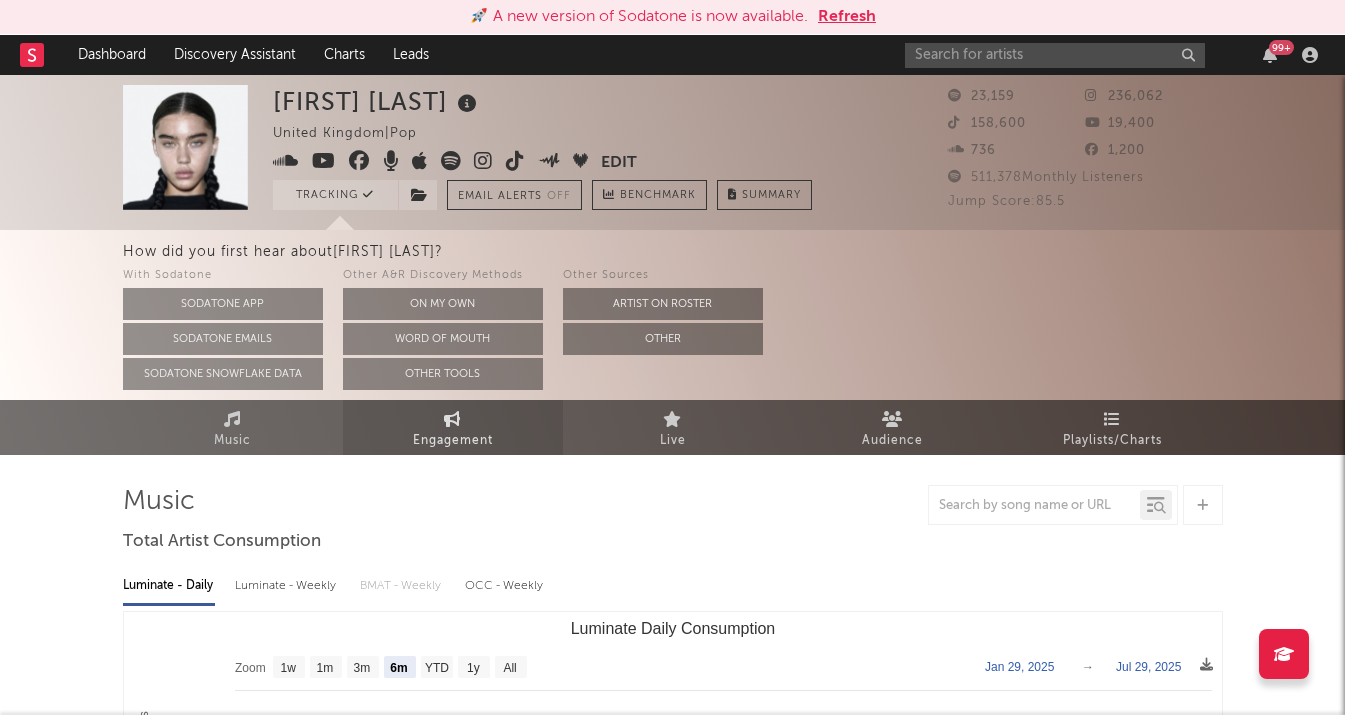 click on "Engagement" at bounding box center [453, 441] 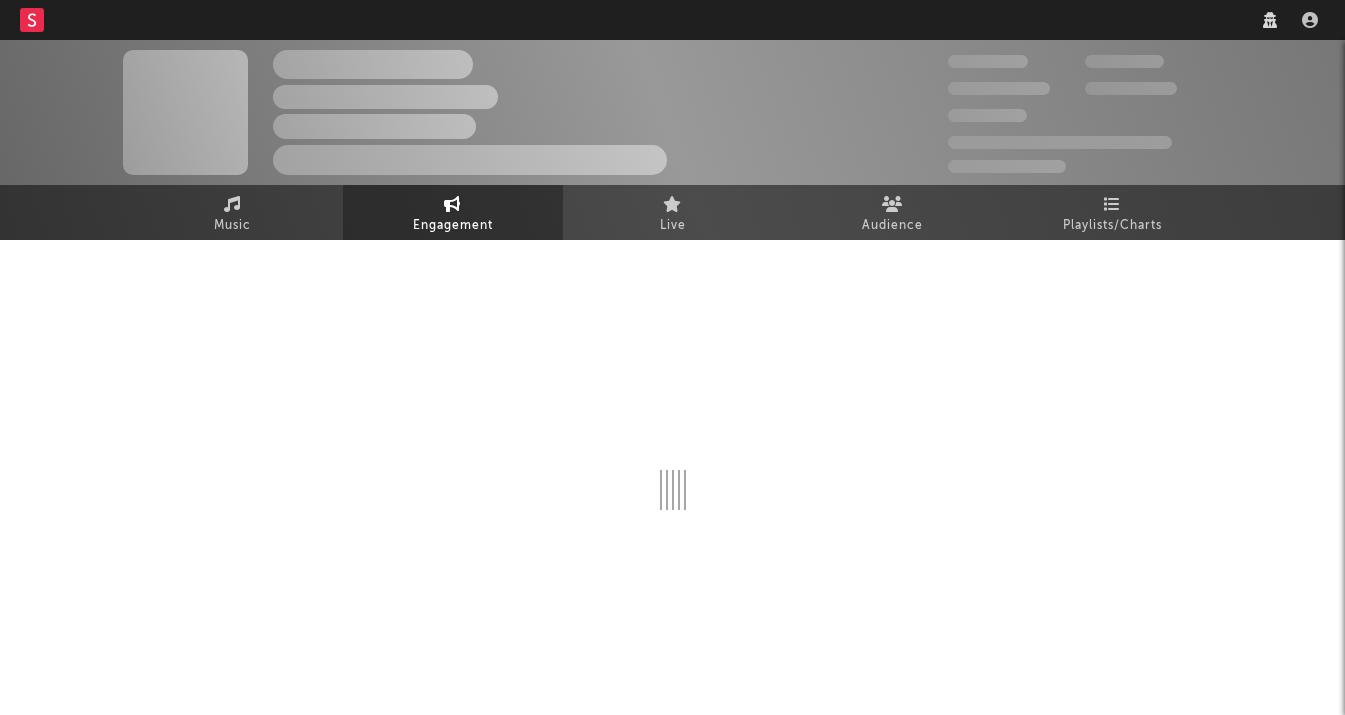 scroll, scrollTop: 0, scrollLeft: 0, axis: both 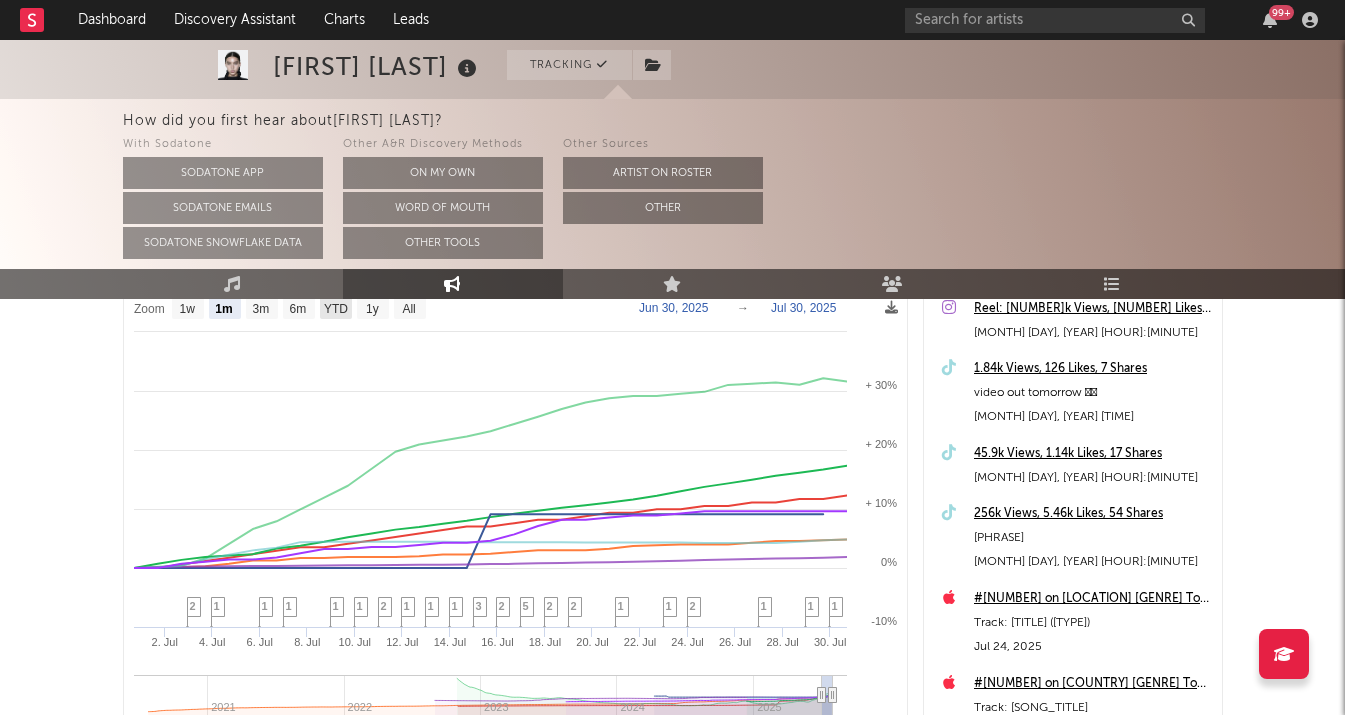 click on "YTD" 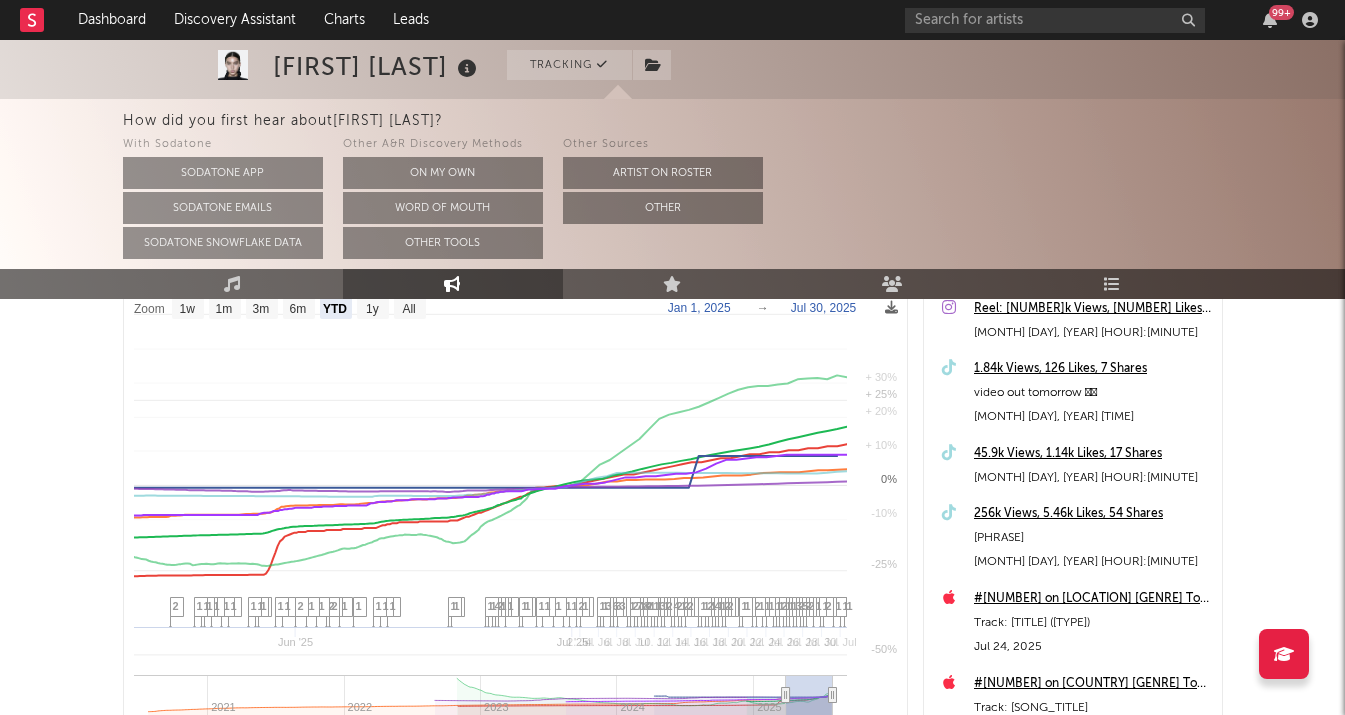 select on "1w" 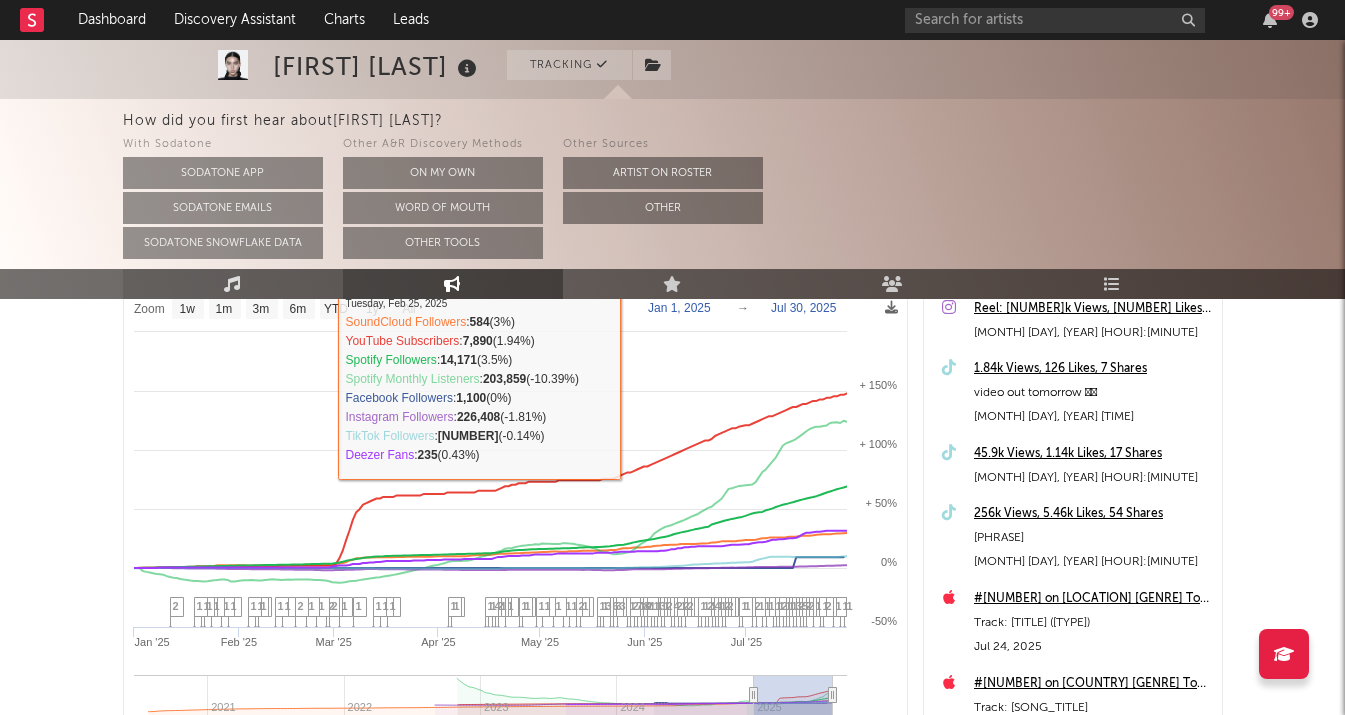 click on "Music" at bounding box center (233, 284) 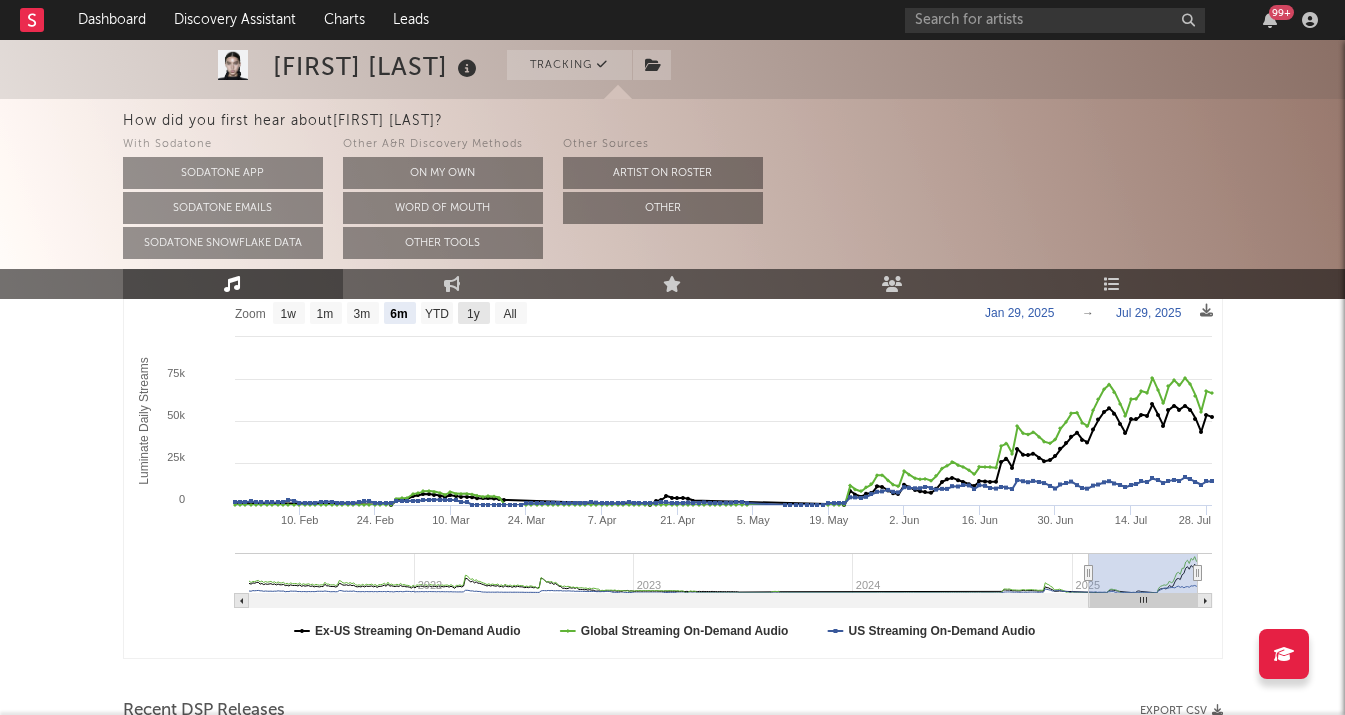click on "1y" 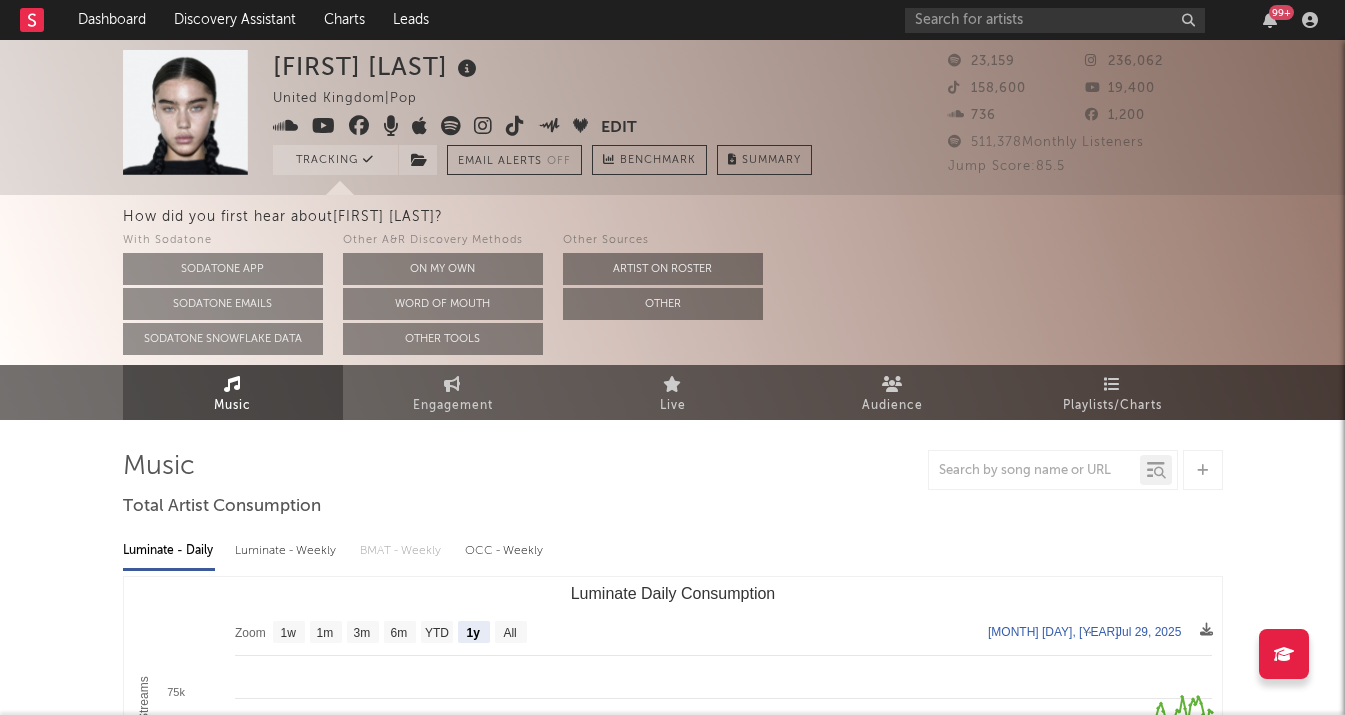 scroll, scrollTop: 0, scrollLeft: 0, axis: both 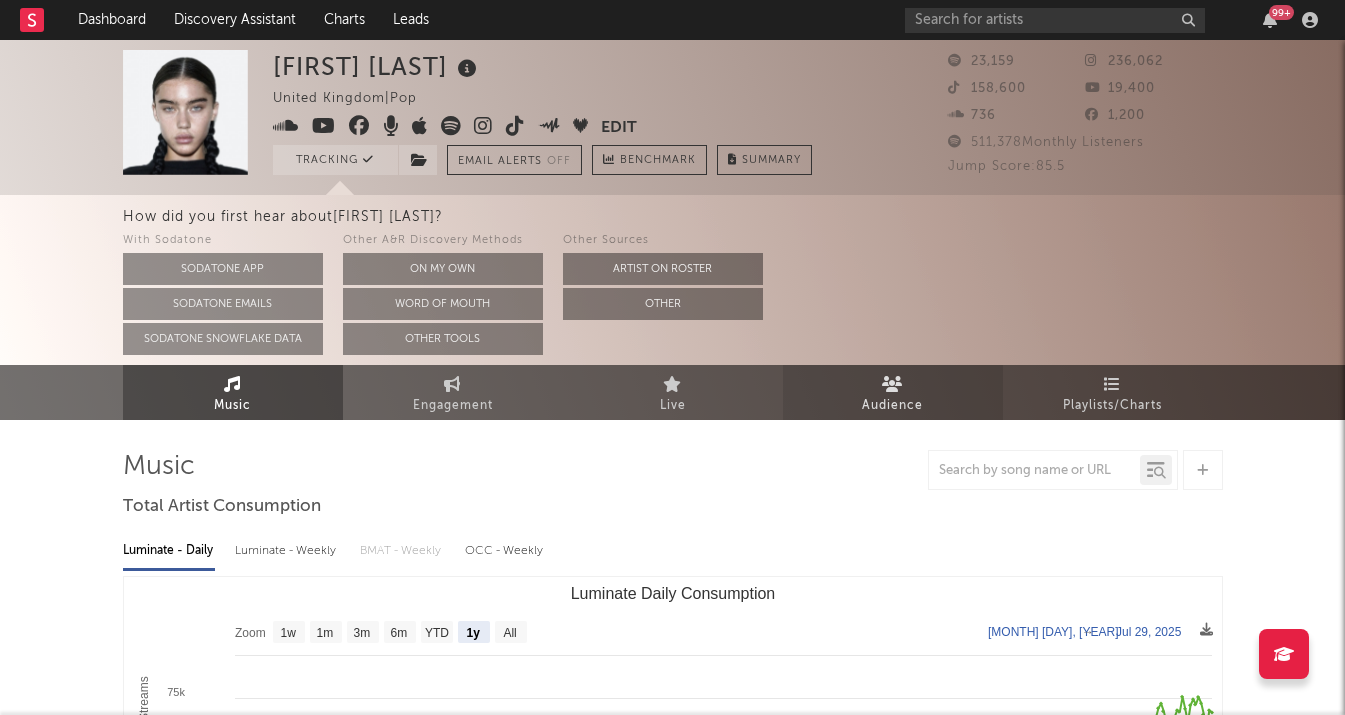 click on "Audience" at bounding box center (893, 392) 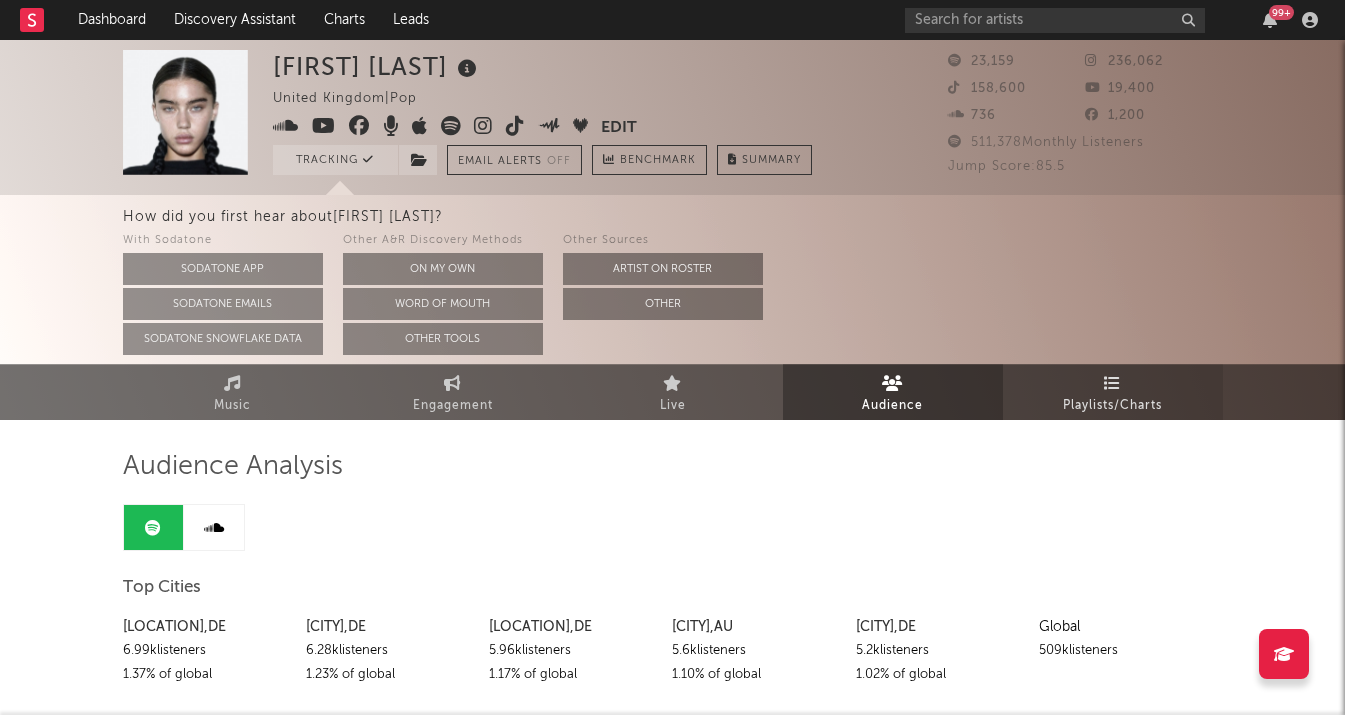 scroll, scrollTop: 0, scrollLeft: 0, axis: both 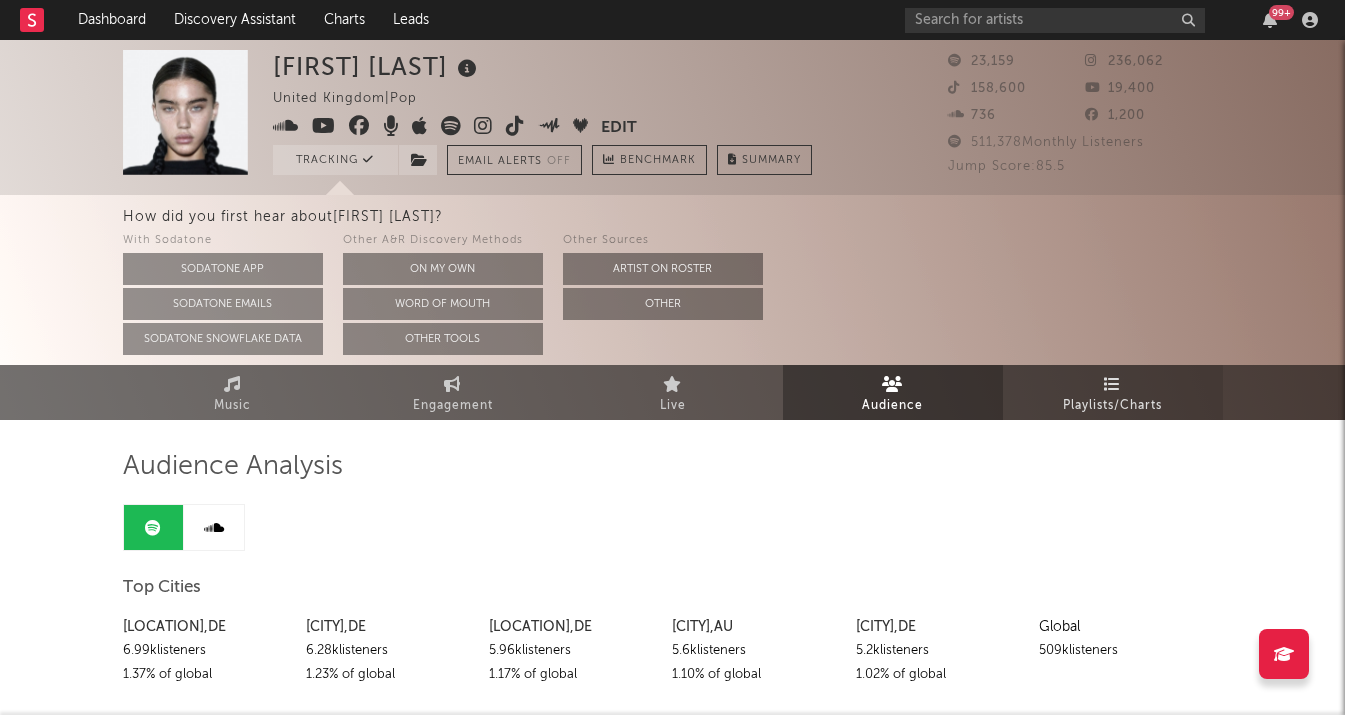 click on "Playlists/Charts" at bounding box center (1112, 406) 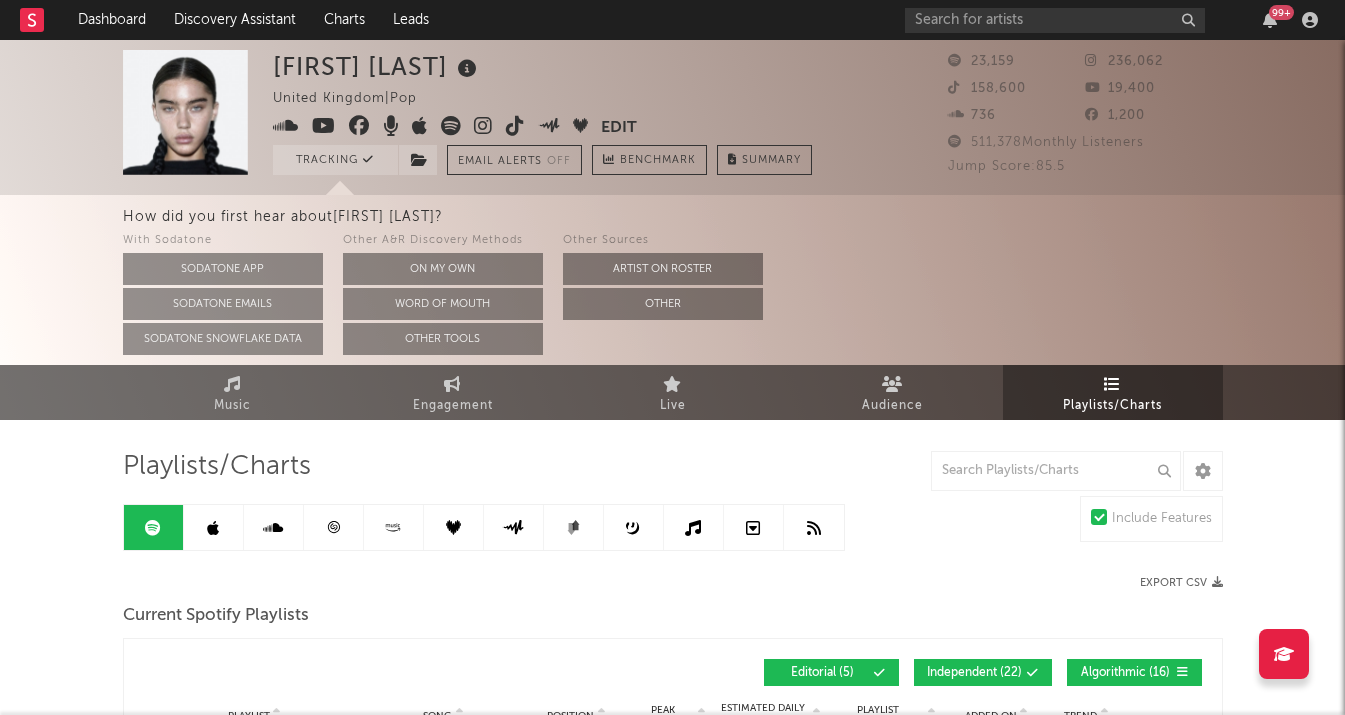 scroll, scrollTop: 0, scrollLeft: 0, axis: both 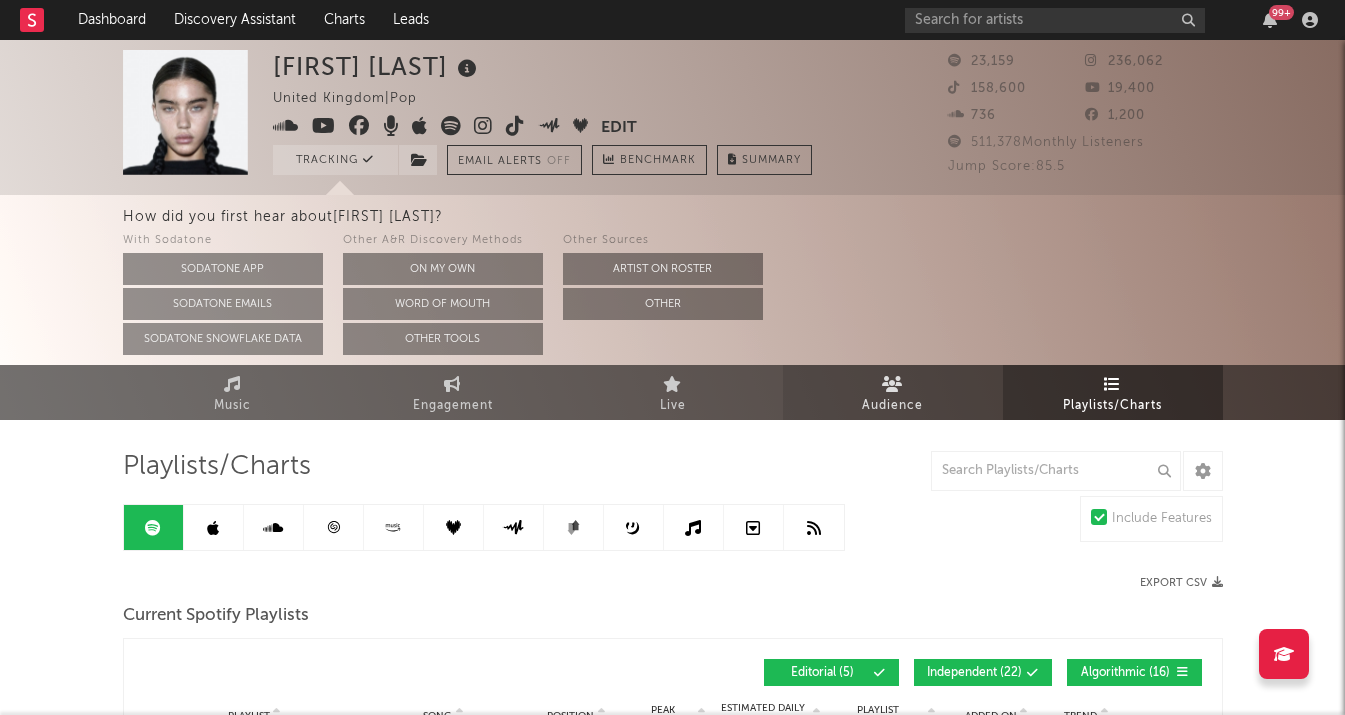click on "Audience" at bounding box center [893, 392] 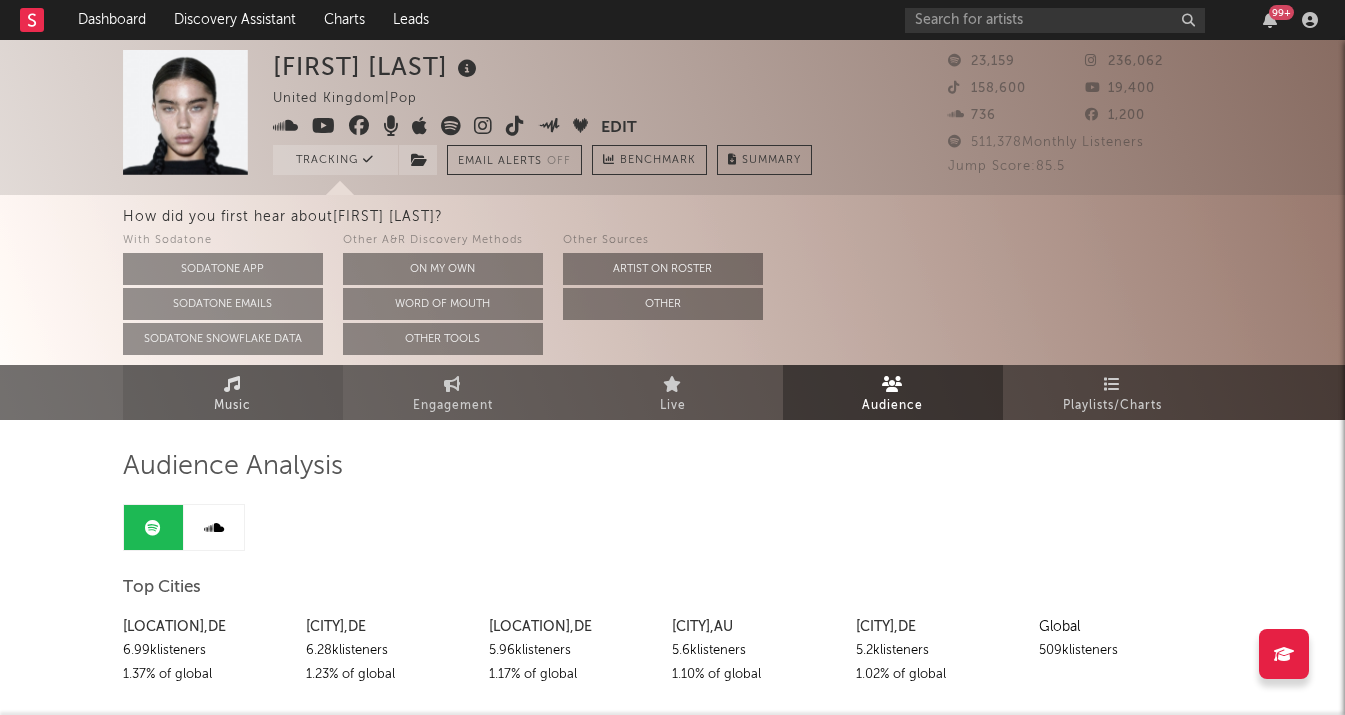 click on "Music" at bounding box center [233, 392] 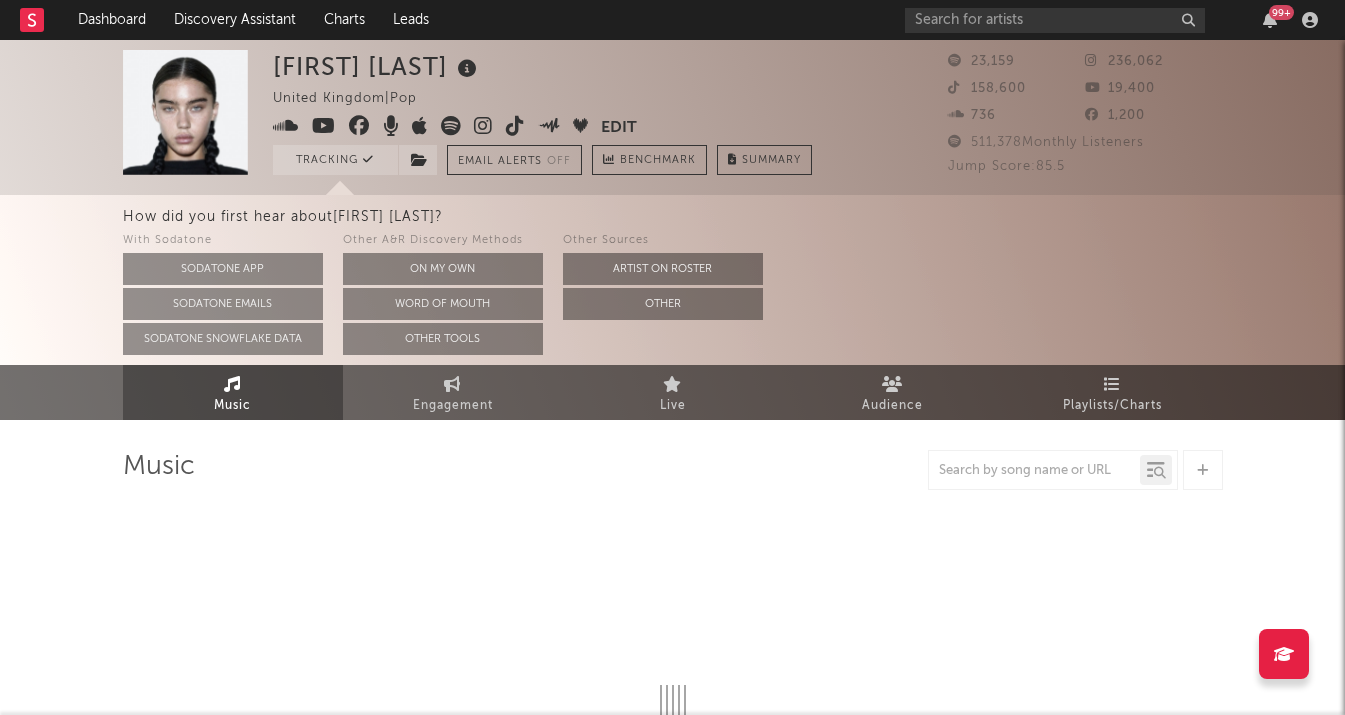select on "6m" 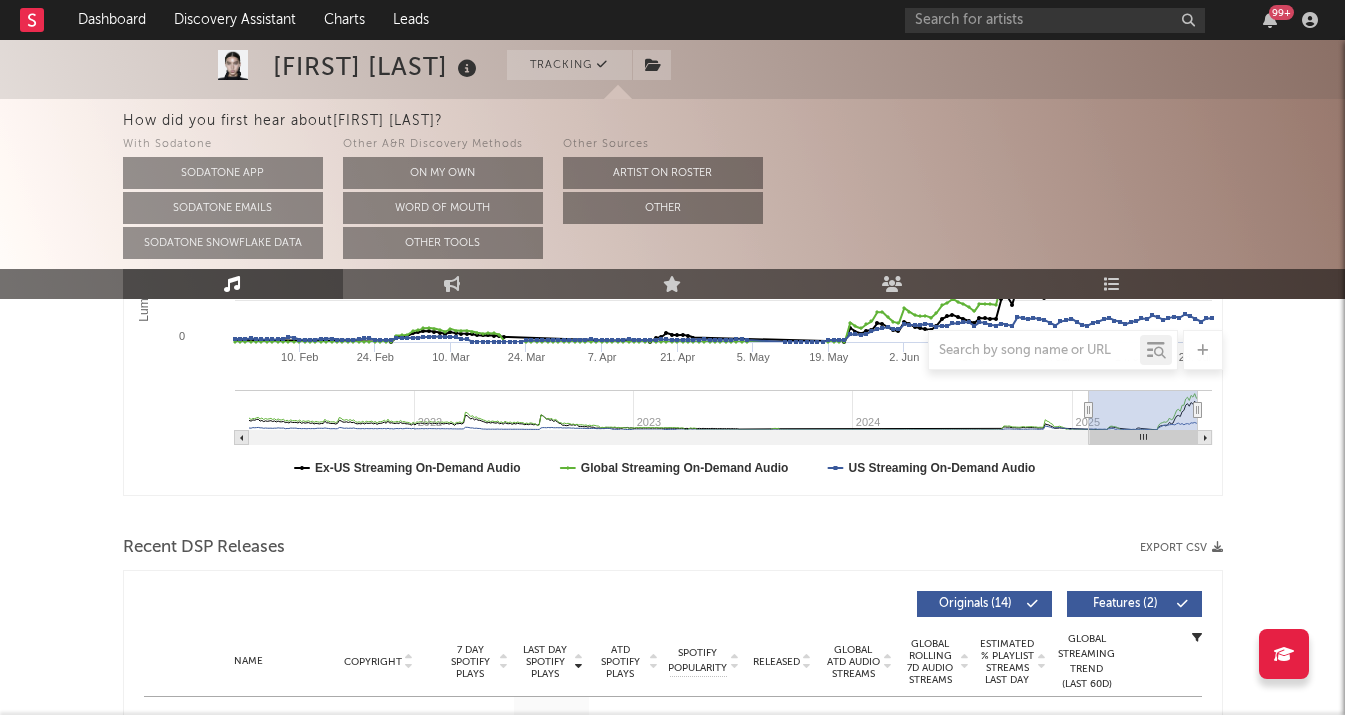 scroll, scrollTop: 515, scrollLeft: 0, axis: vertical 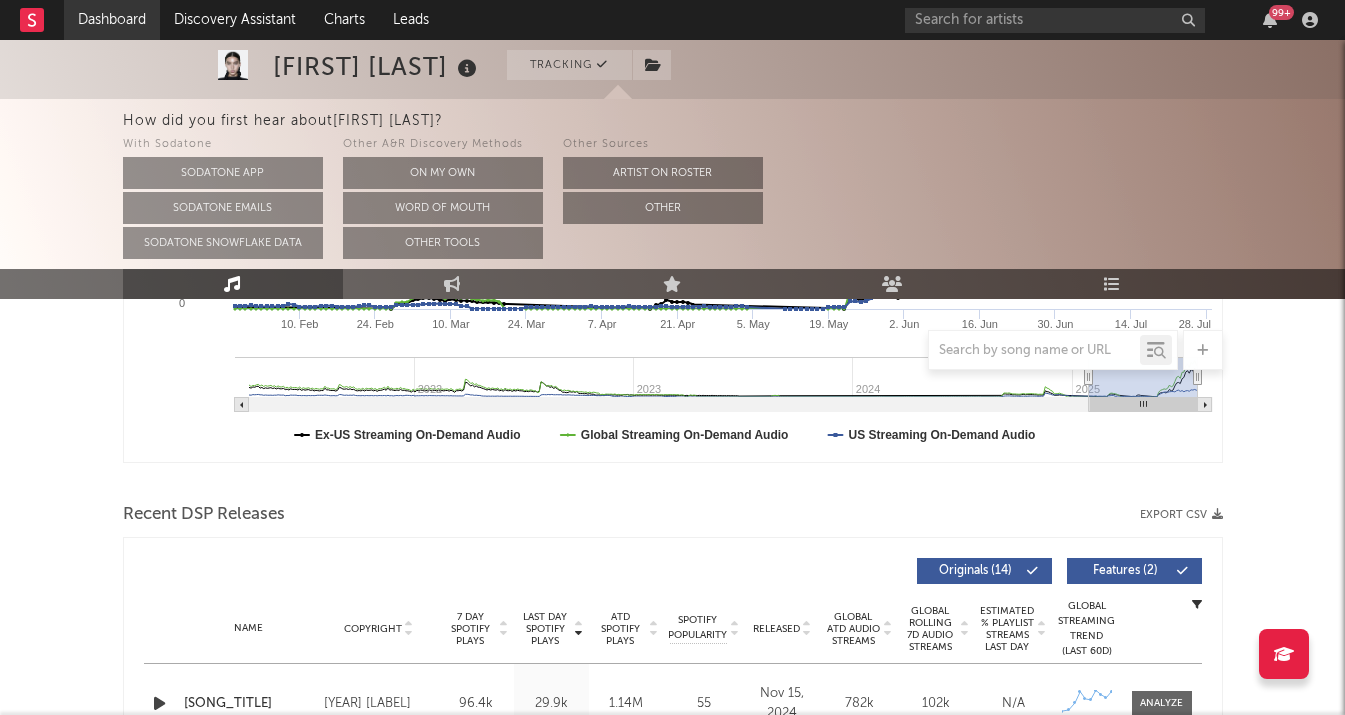 click on "Dashboard" at bounding box center (112, 20) 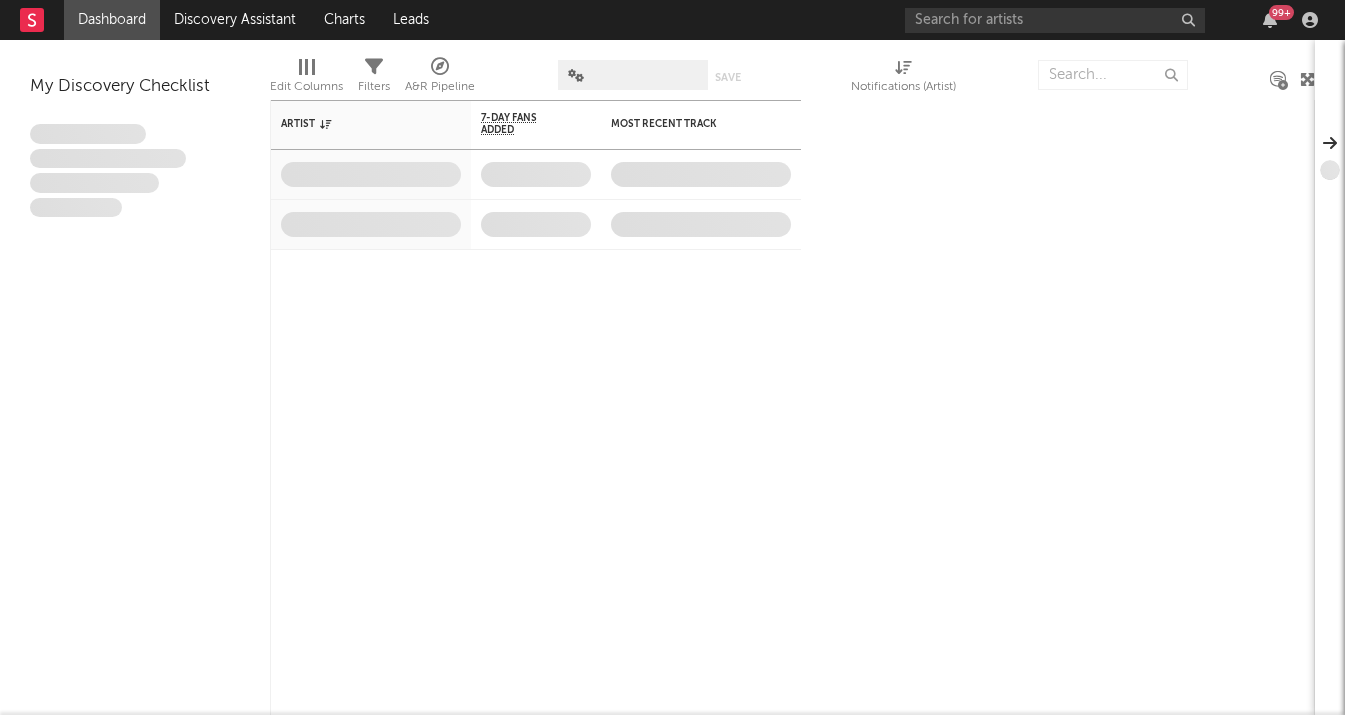 scroll, scrollTop: 0, scrollLeft: 0, axis: both 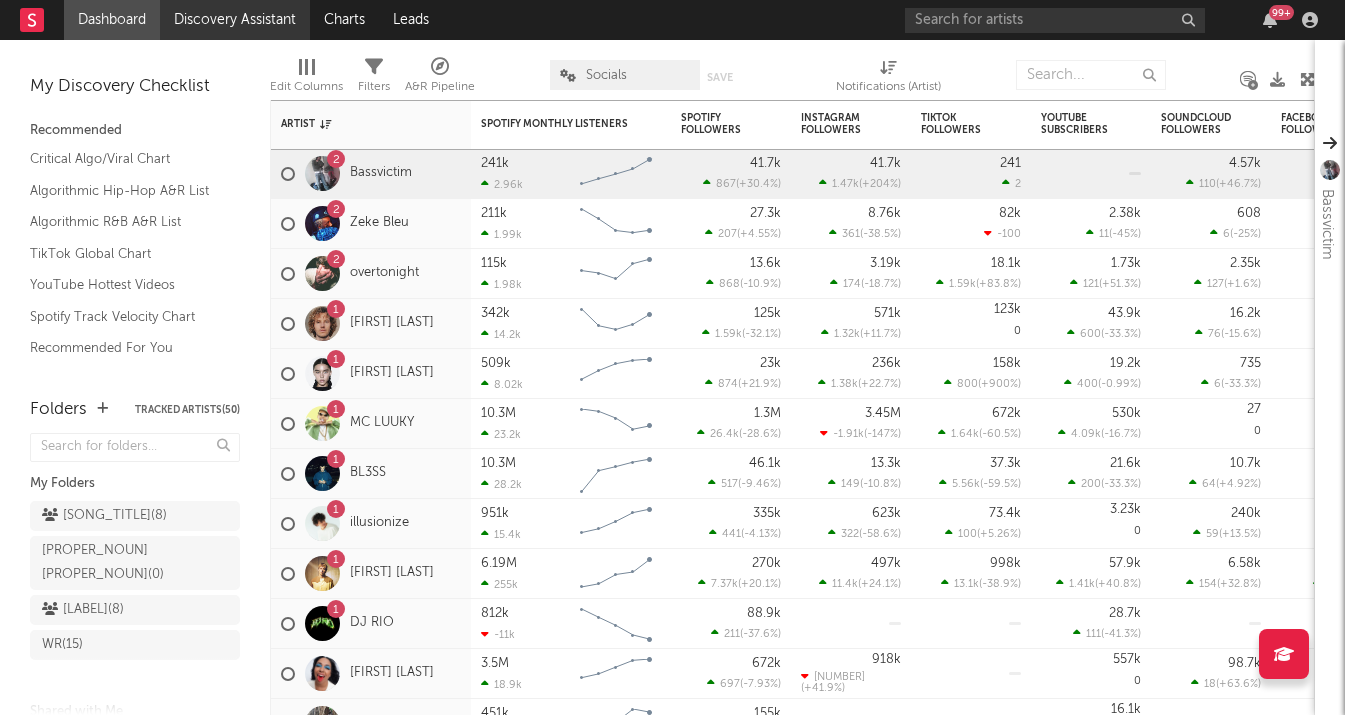 click on "Discovery Assistant" at bounding box center (235, 20) 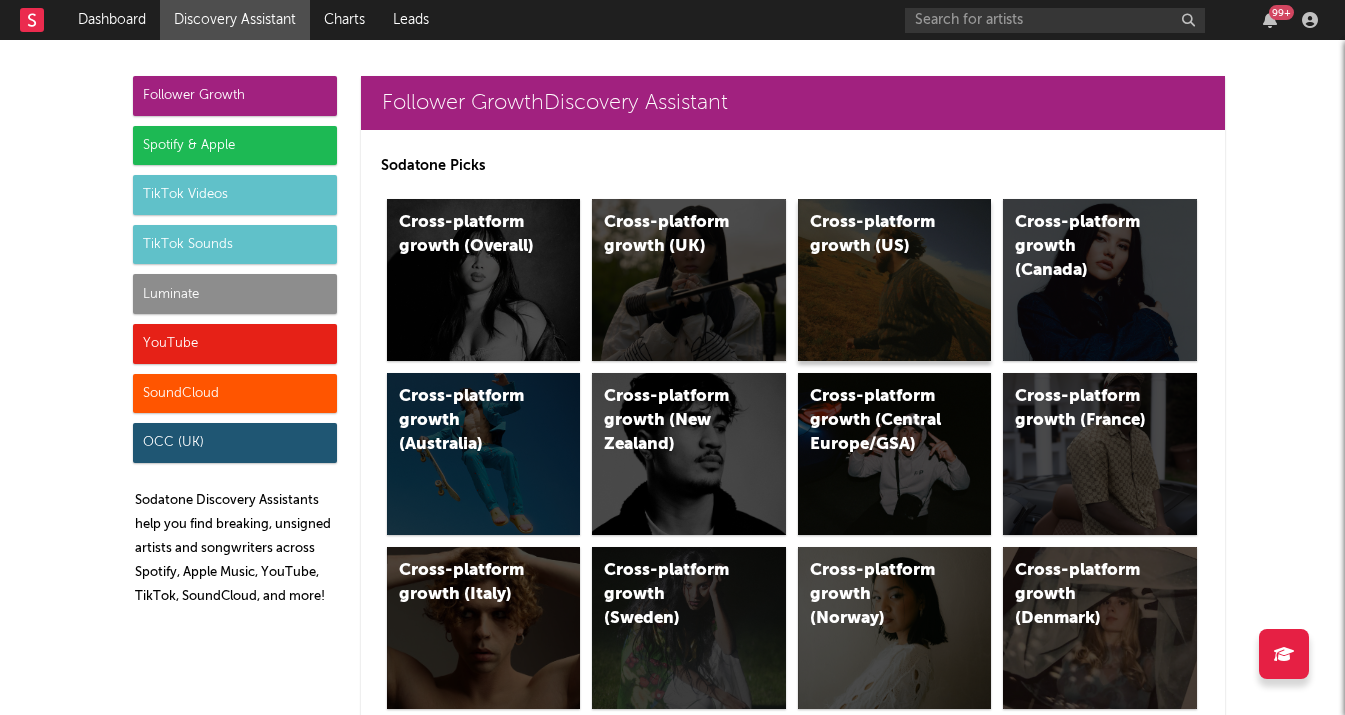 click on "Cross-platform growth (US)" at bounding box center [895, 280] 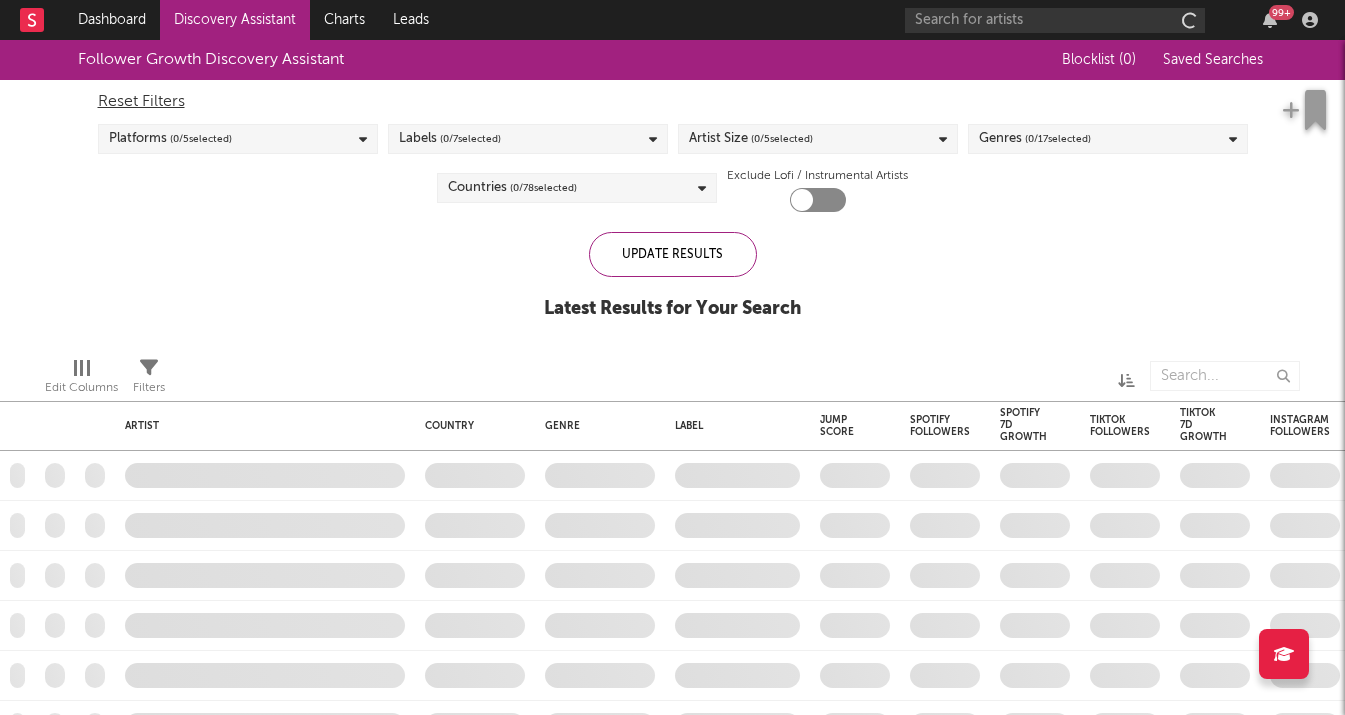 checkbox on "true" 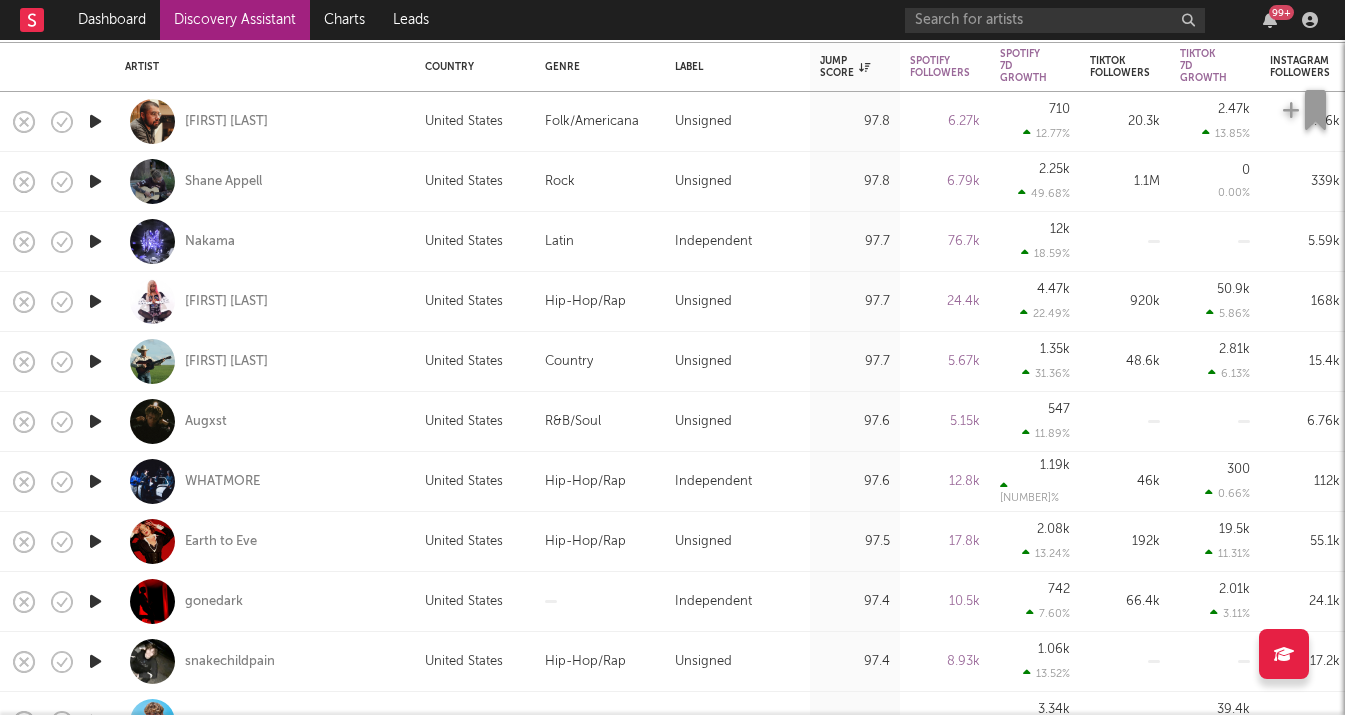 click at bounding box center [95, 121] 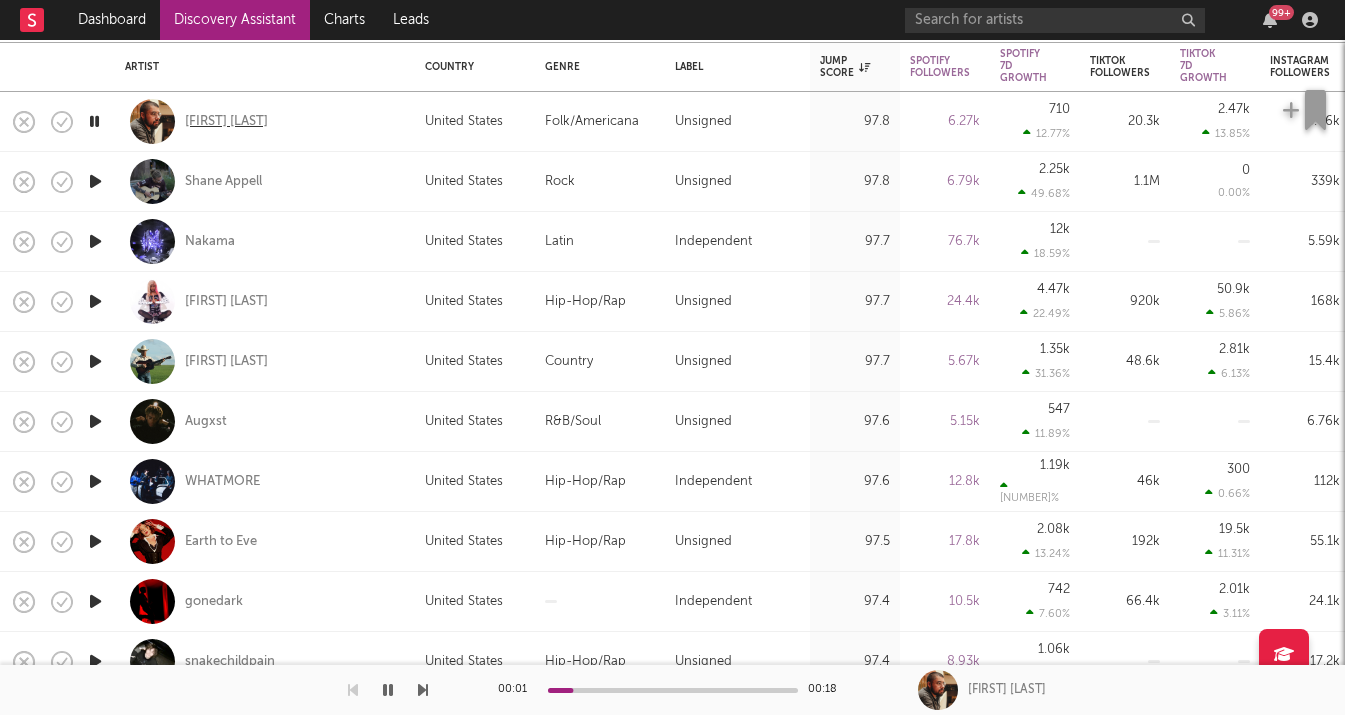click on "Ivan Castro" at bounding box center (226, 122) 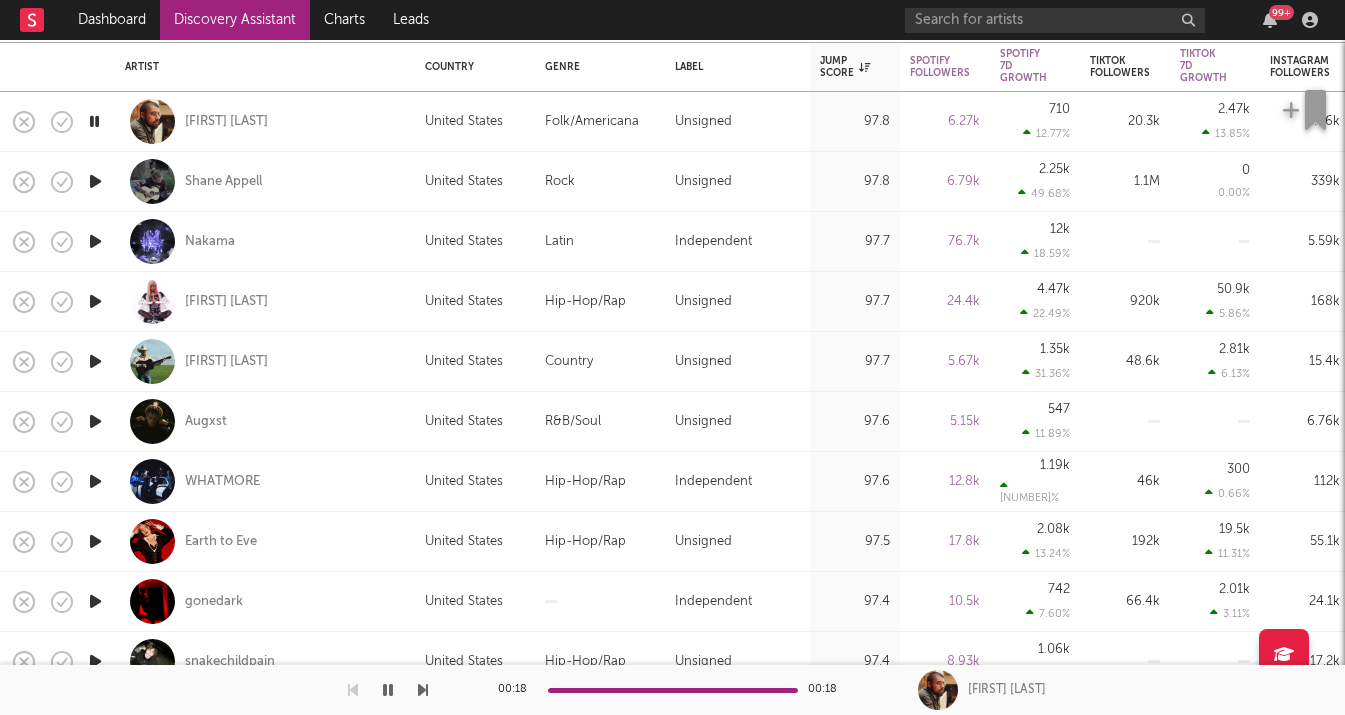 click at bounding box center (95, 181) 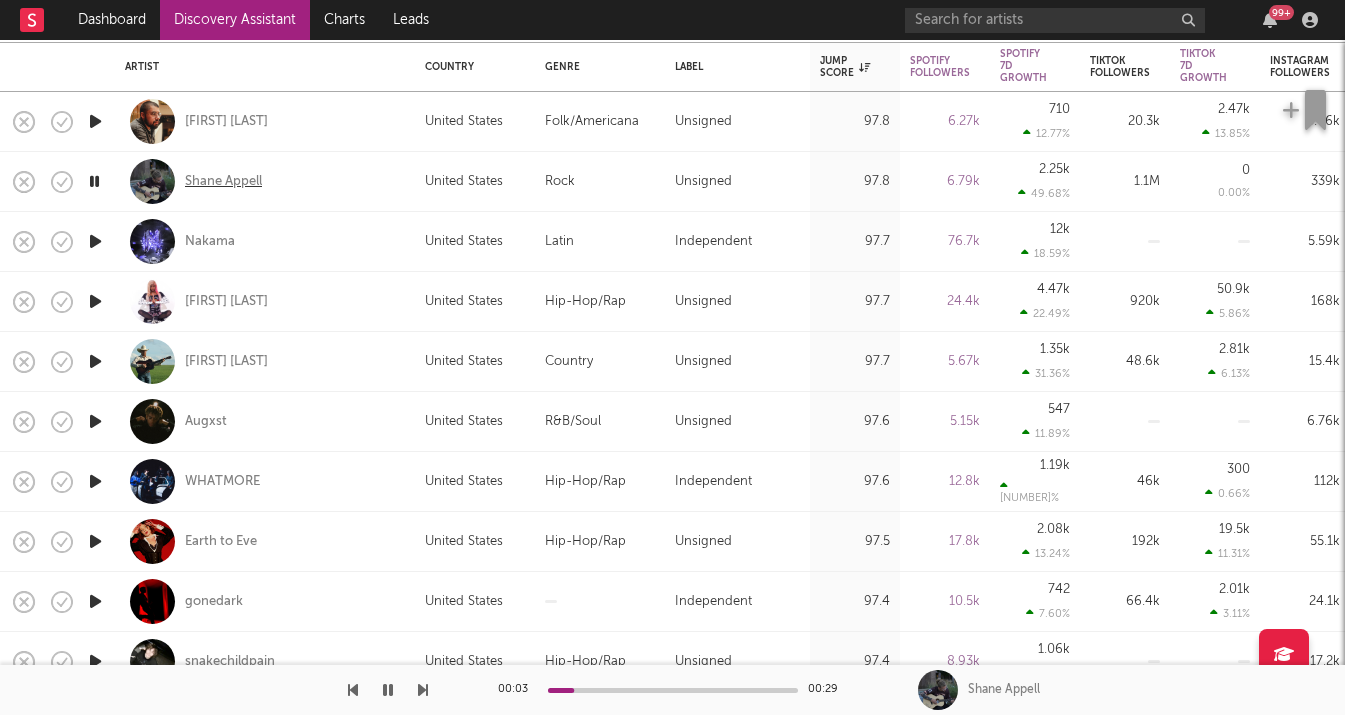 click on "Shane Appell" at bounding box center (223, 182) 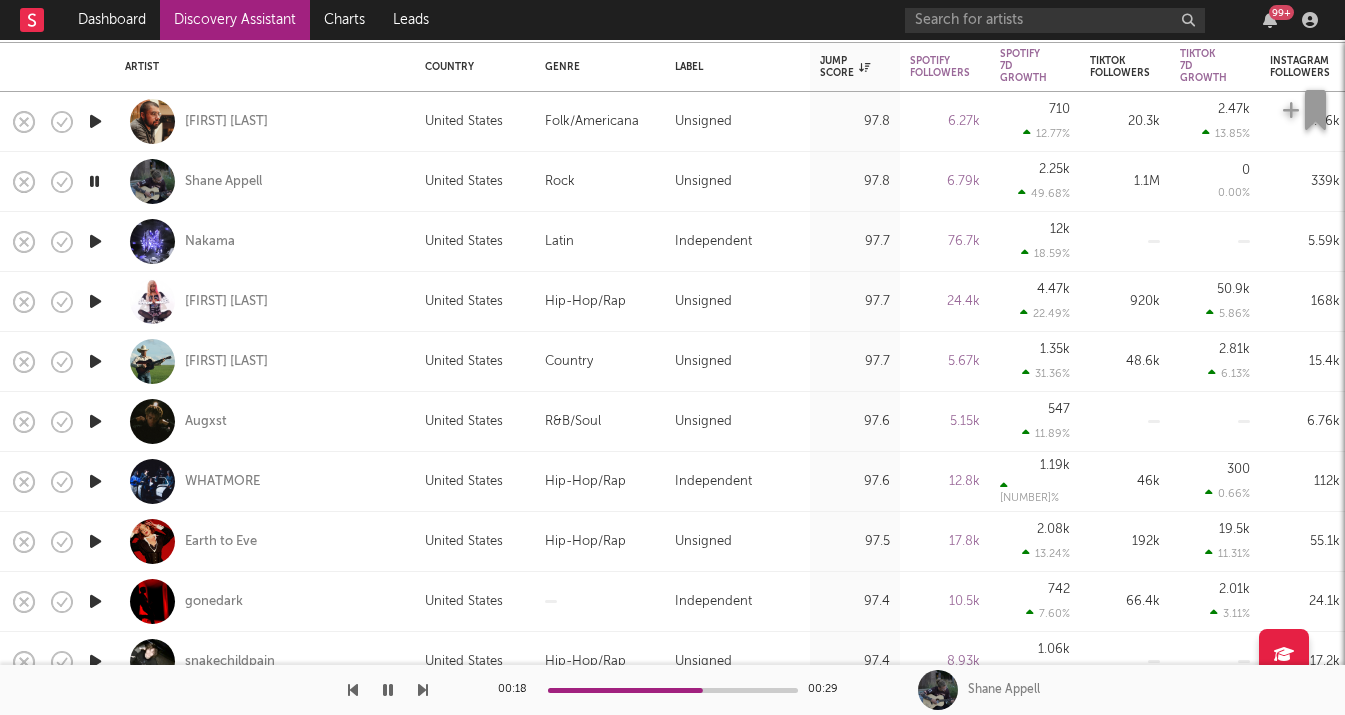 click at bounding box center (95, 421) 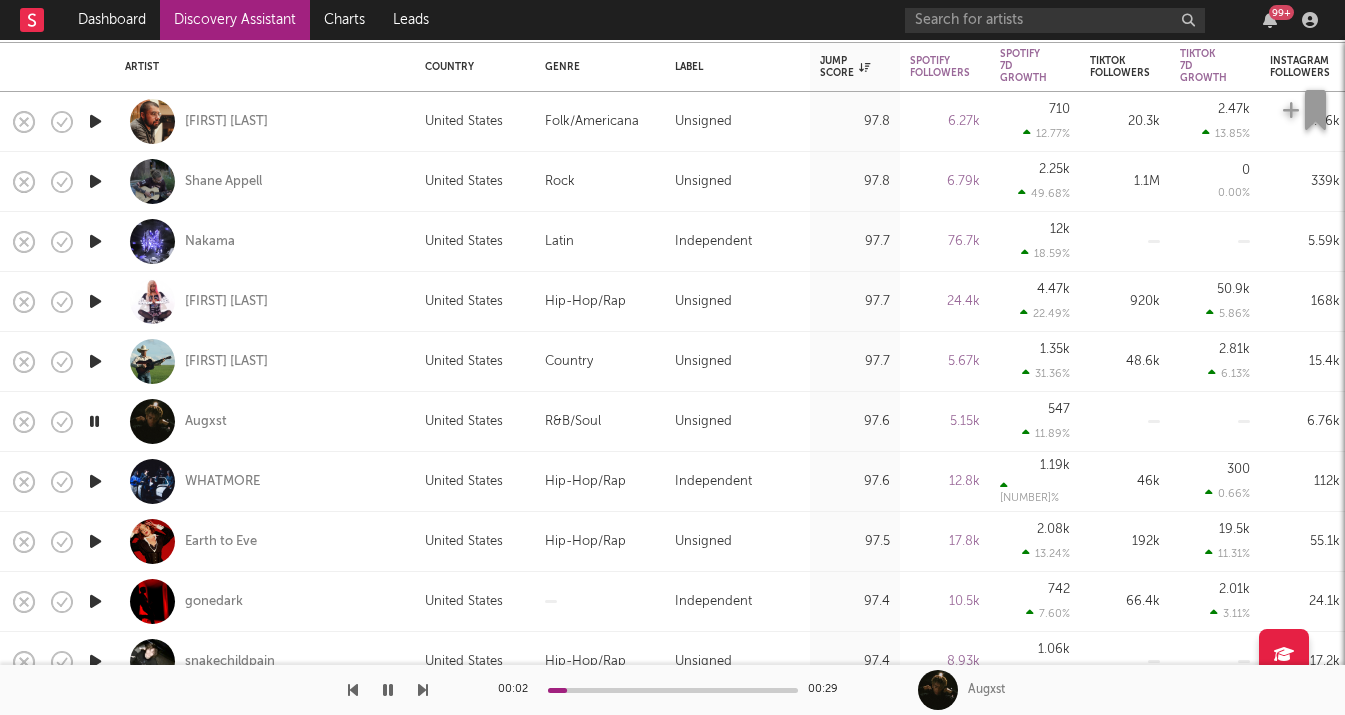 click at bounding box center [95, 361] 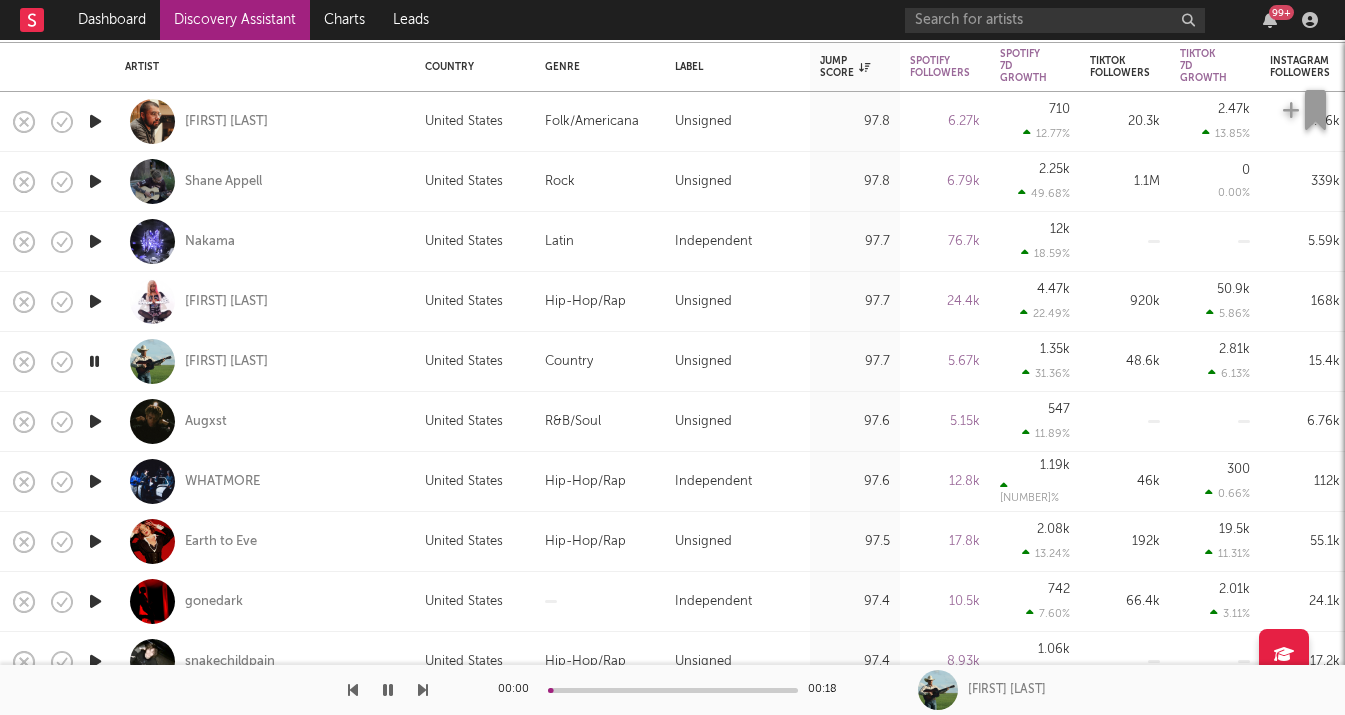 click at bounding box center [95, 301] 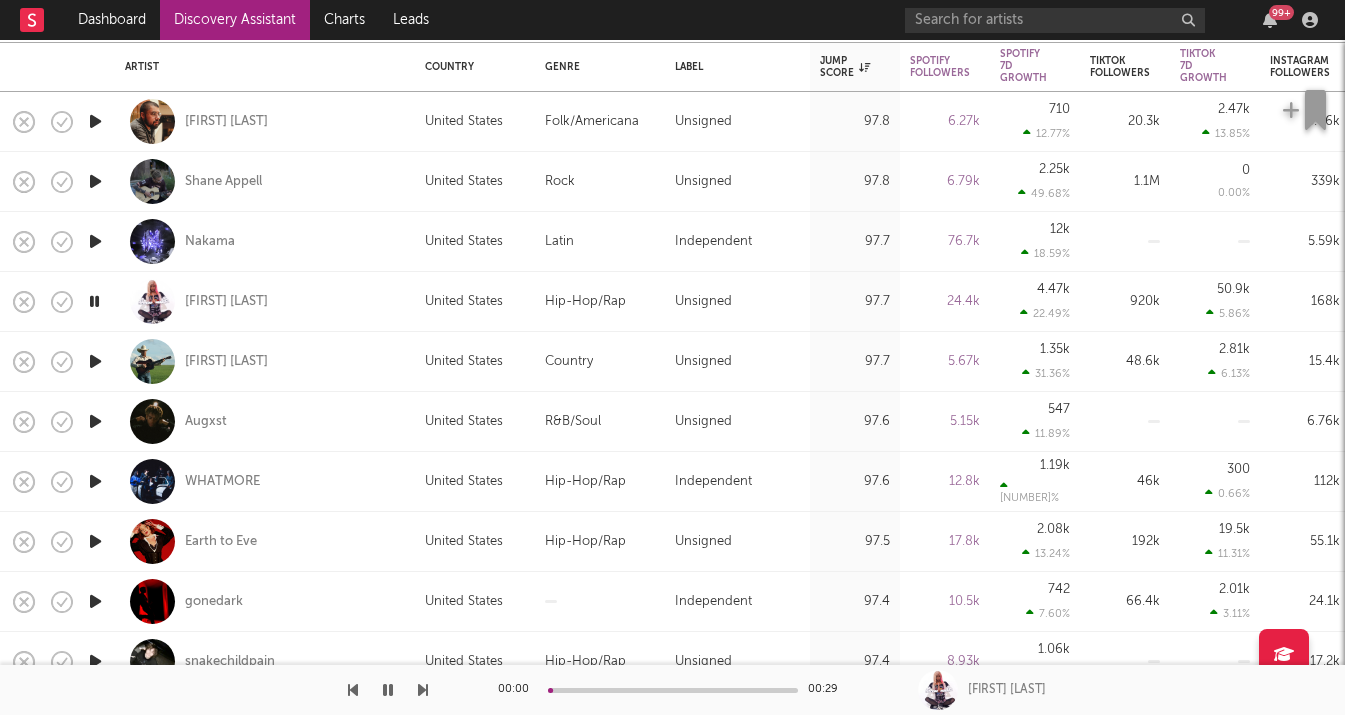 click at bounding box center [95, 241] 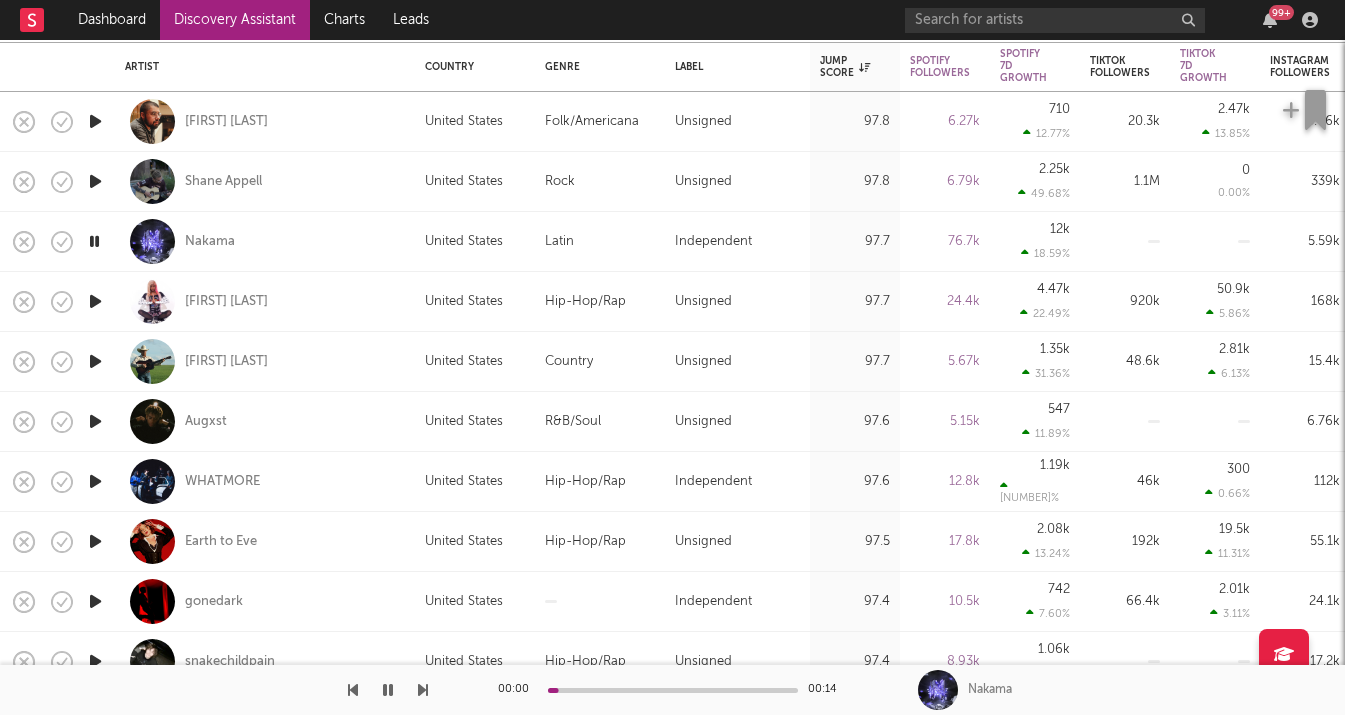 click at bounding box center [95, 182] 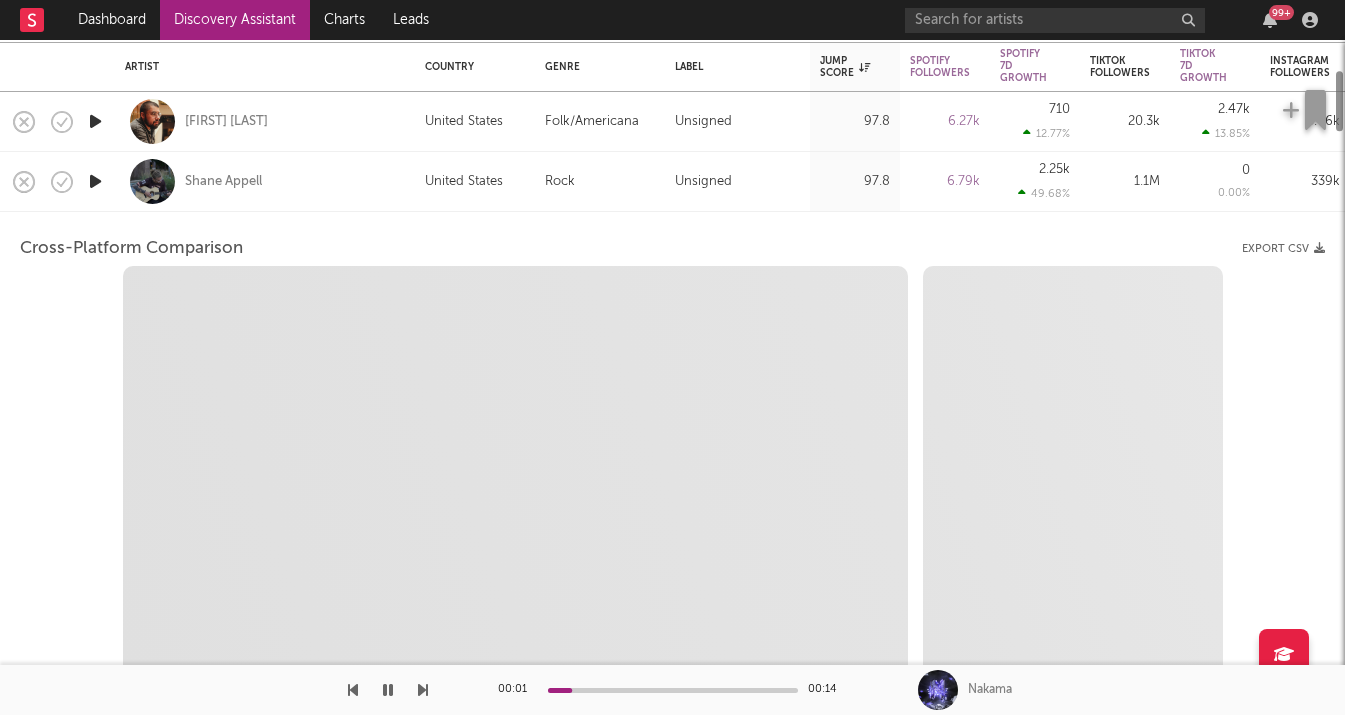 select on "1w" 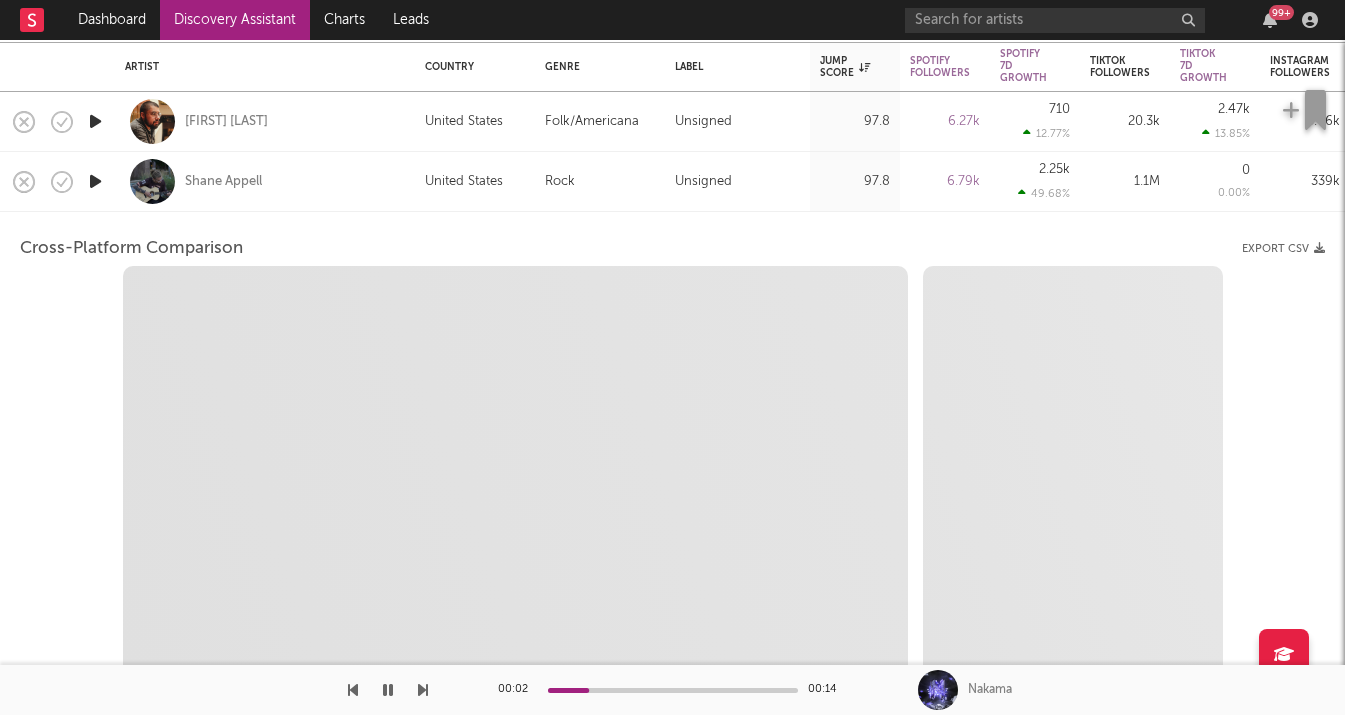 click at bounding box center (95, 181) 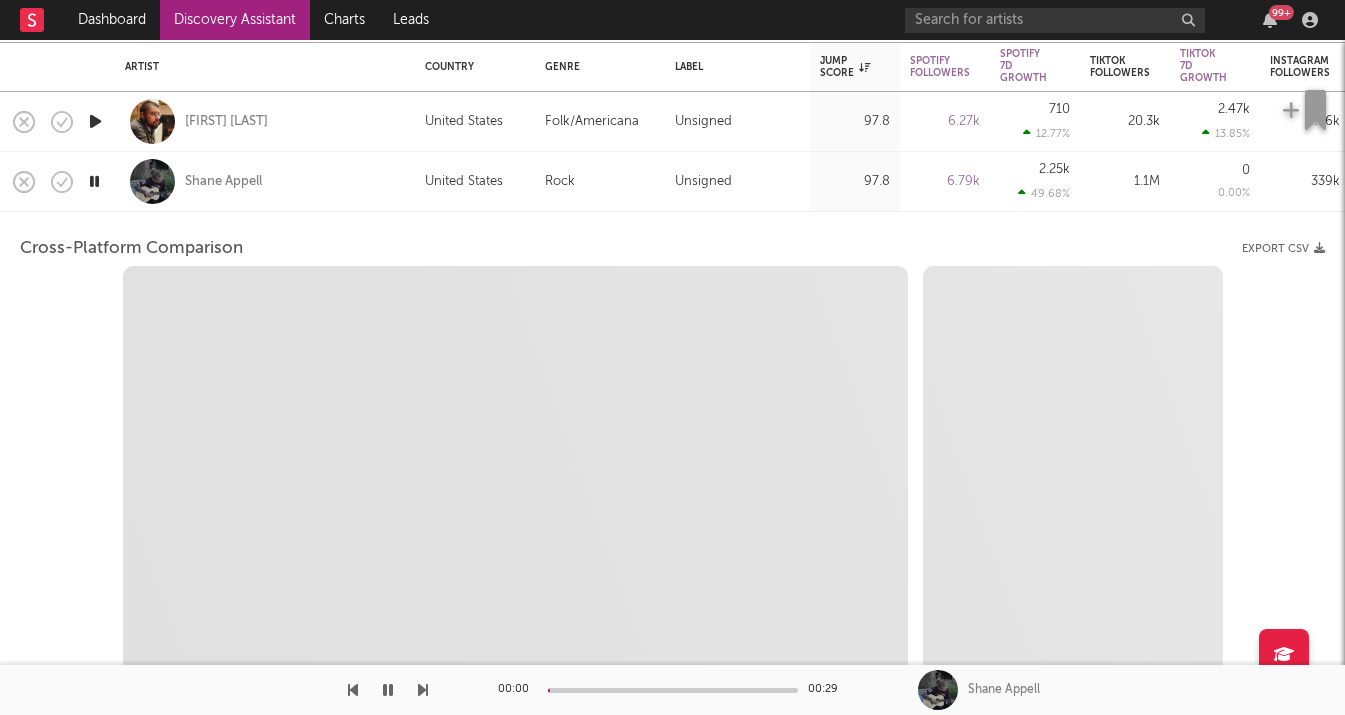 click on "Shane Appell" at bounding box center [265, 182] 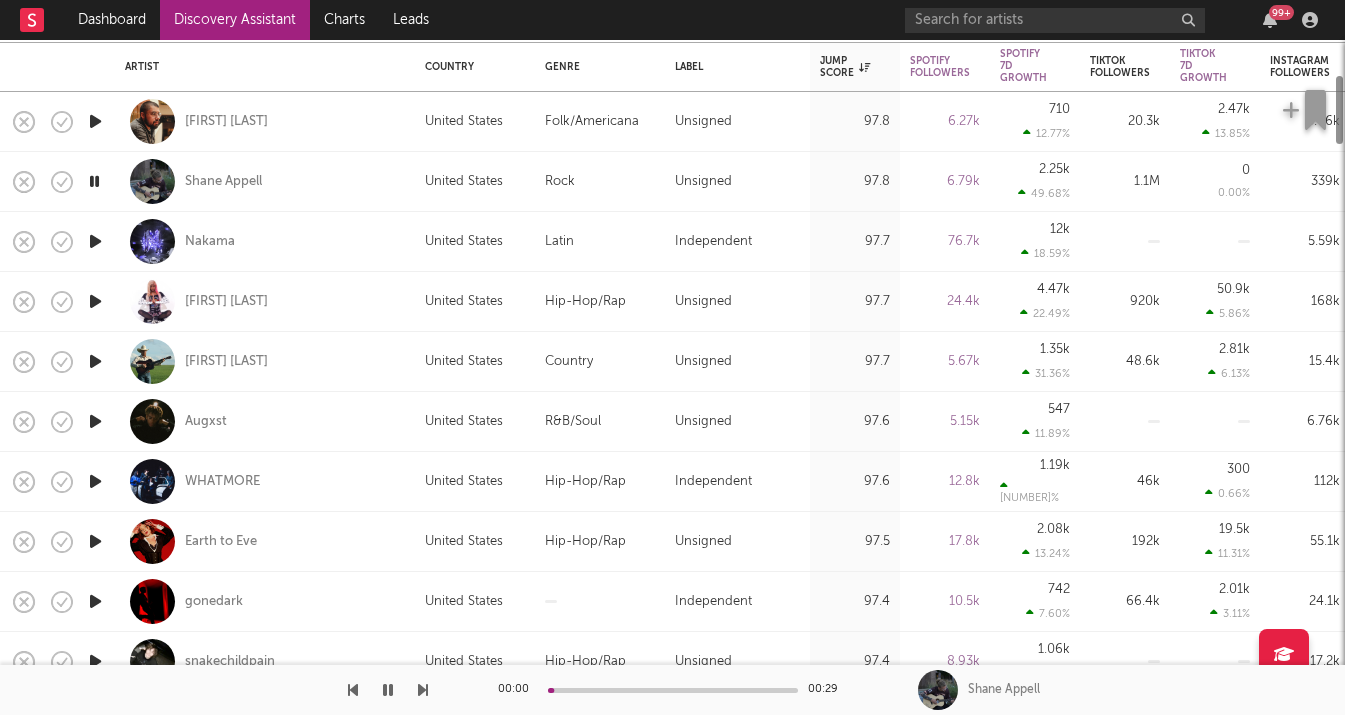 click at bounding box center [94, 181] 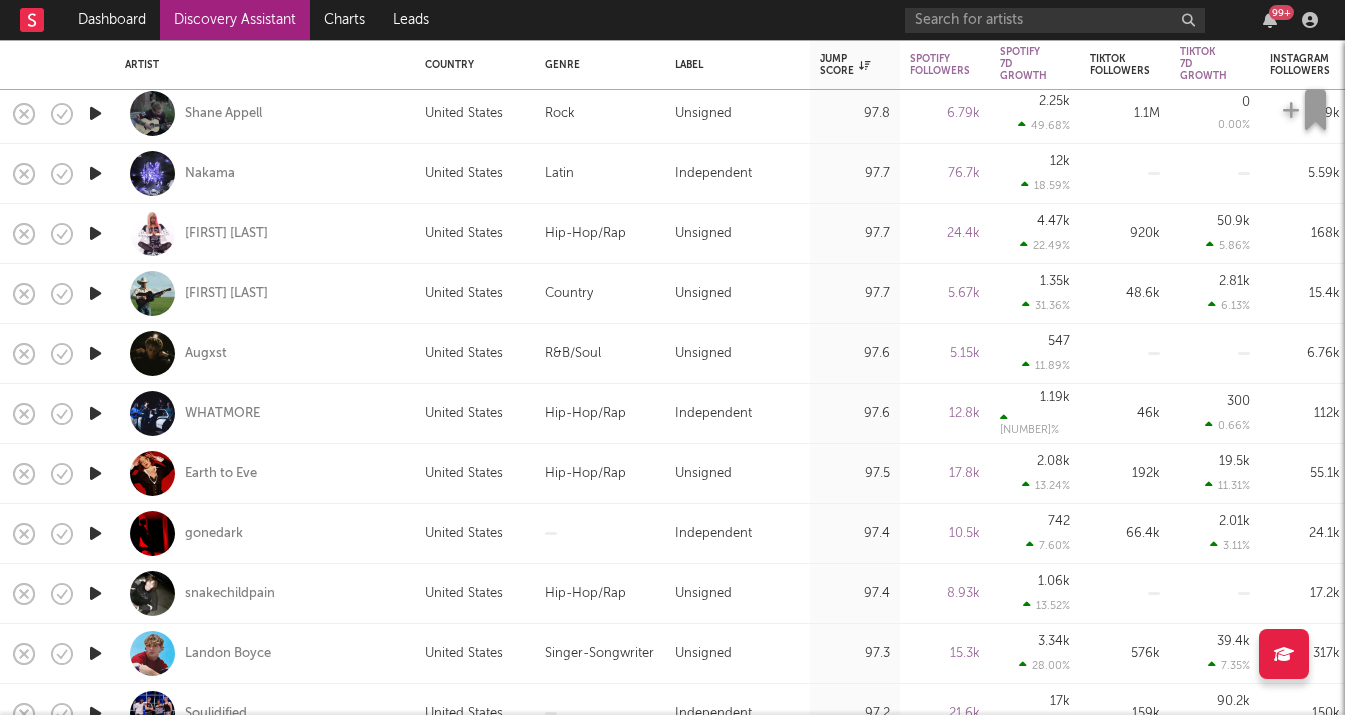 click at bounding box center (95, 653) 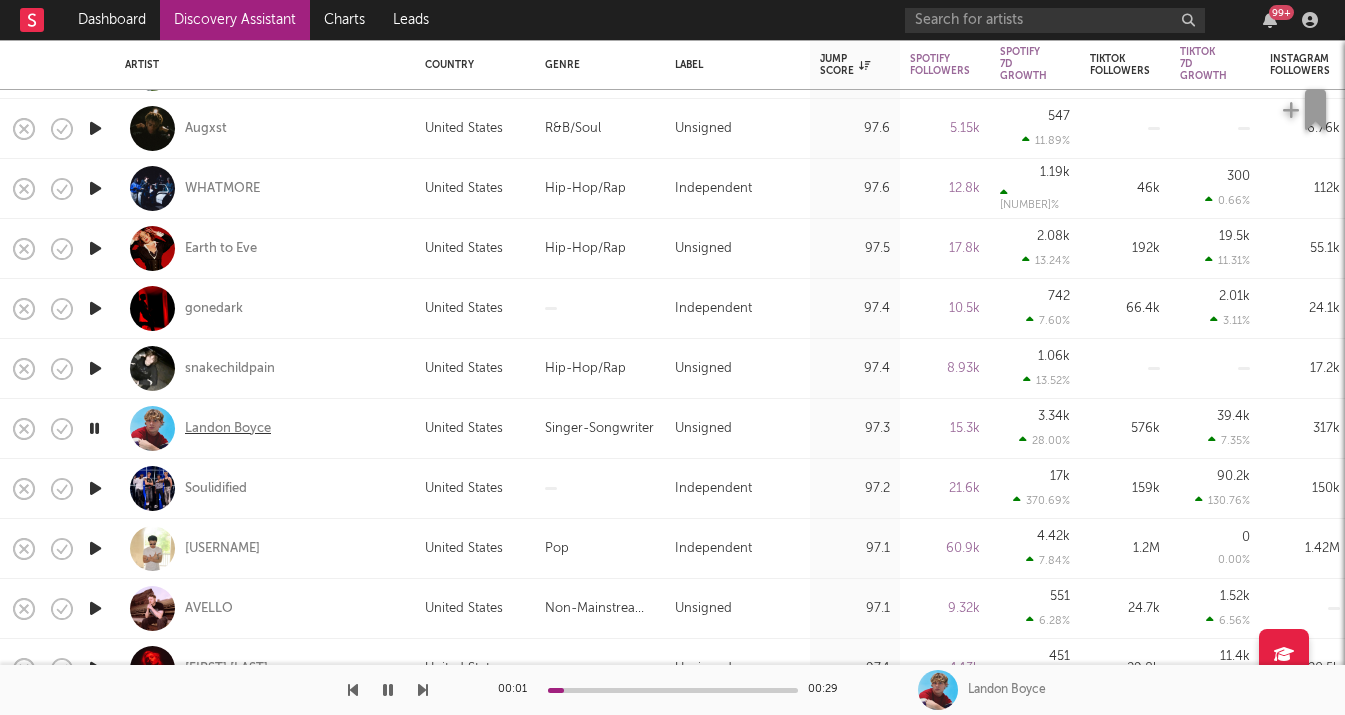 click on "Landon Boyce" at bounding box center (228, 429) 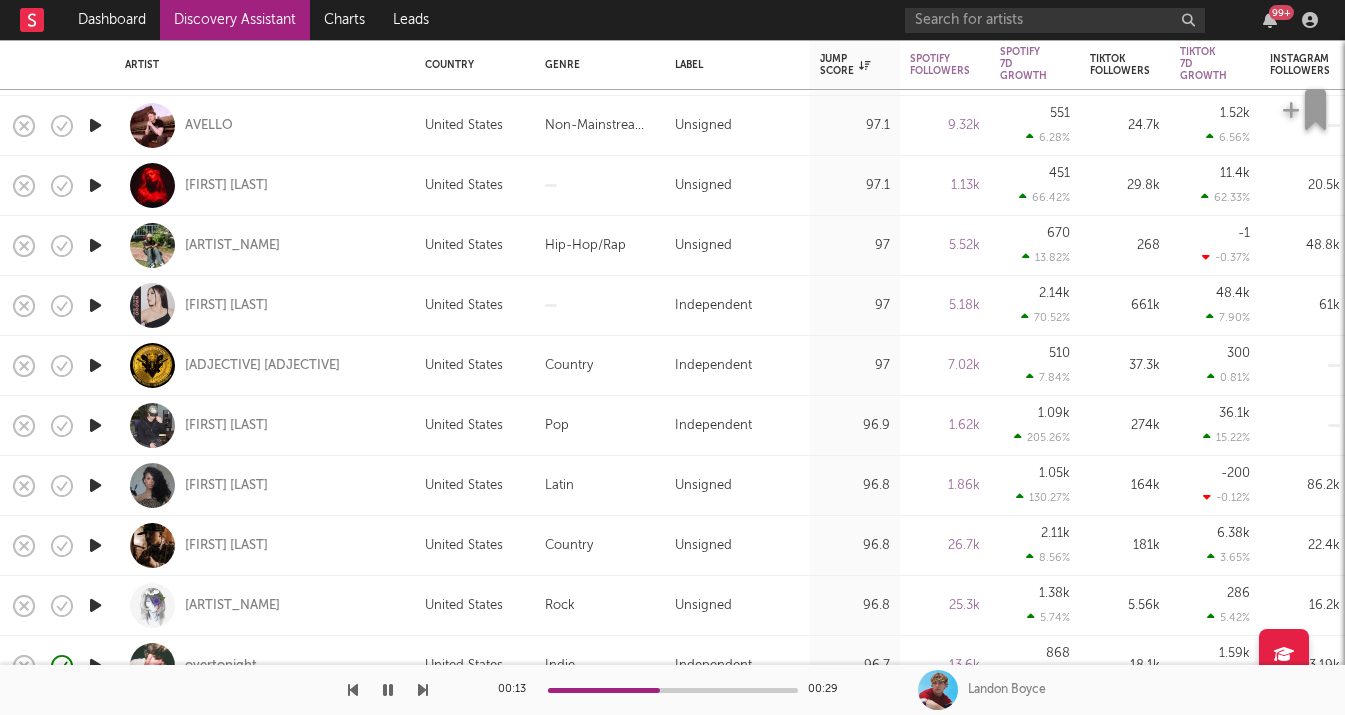 click at bounding box center [95, 305] 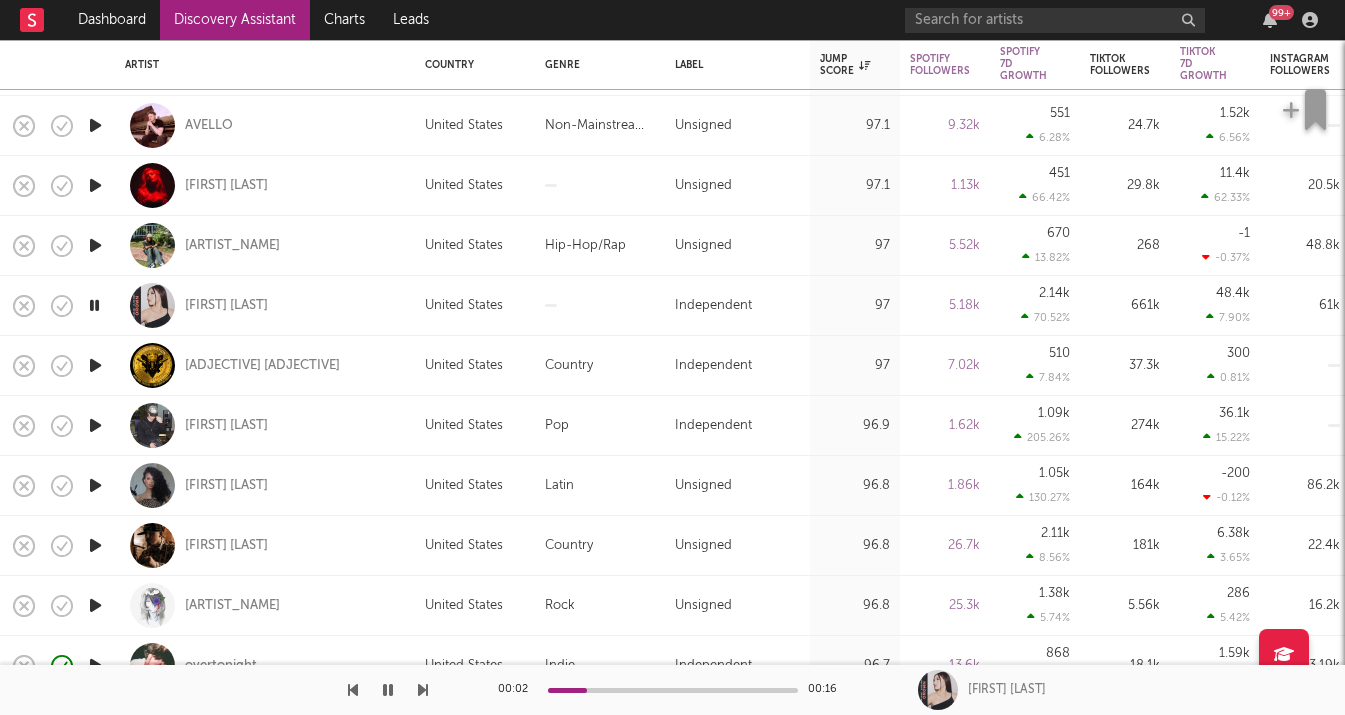 click at bounding box center (95, 245) 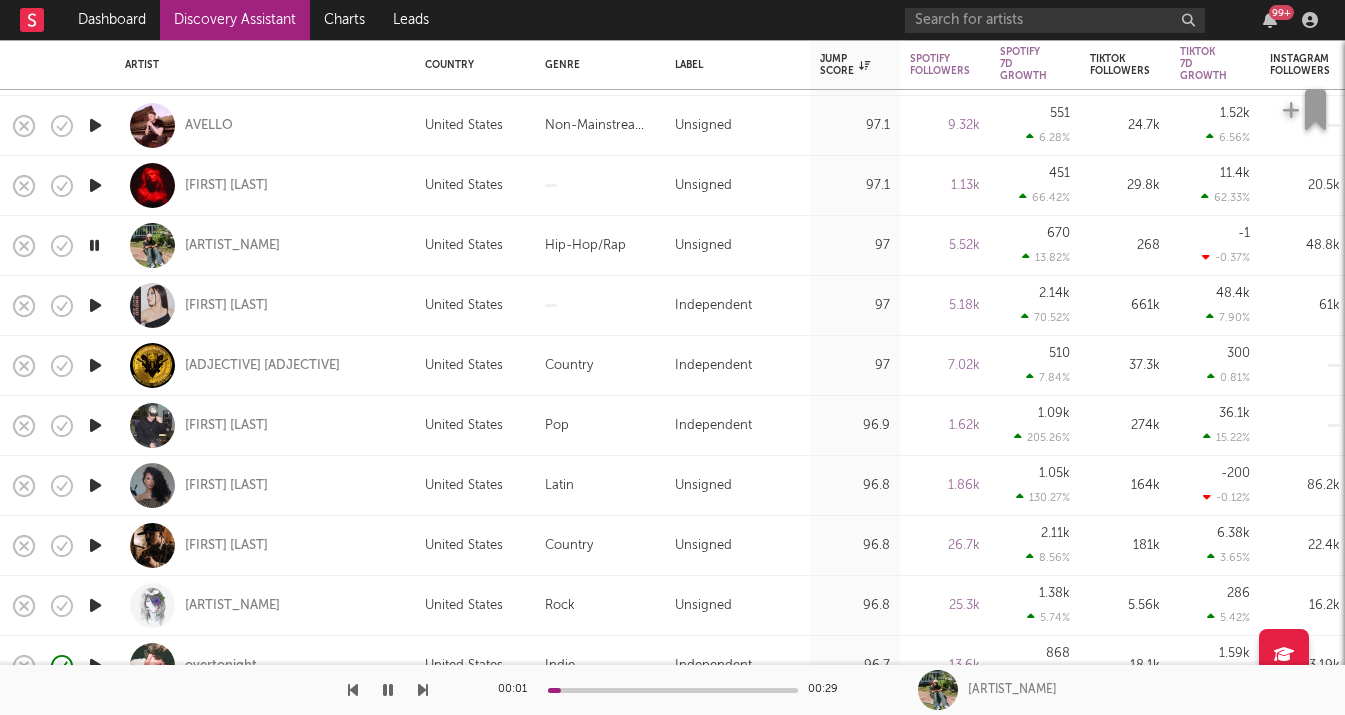 click at bounding box center [95, 365] 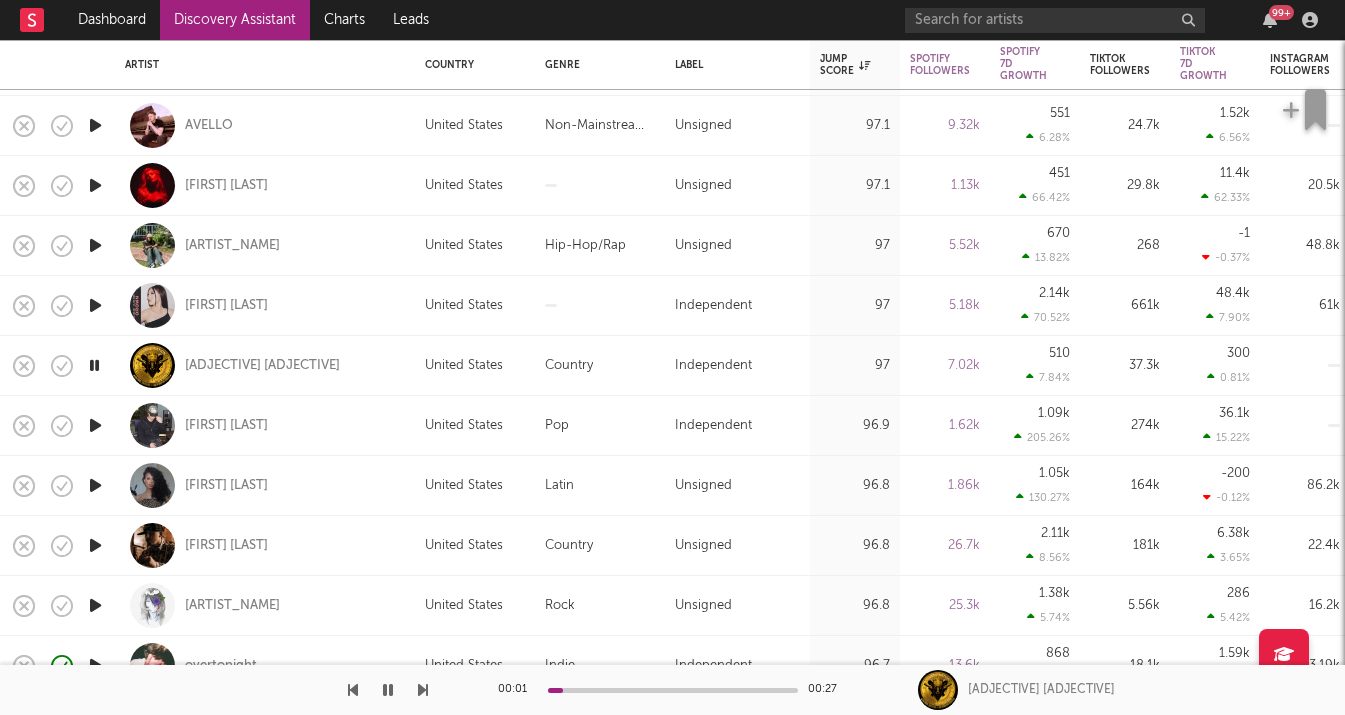 click at bounding box center (95, 425) 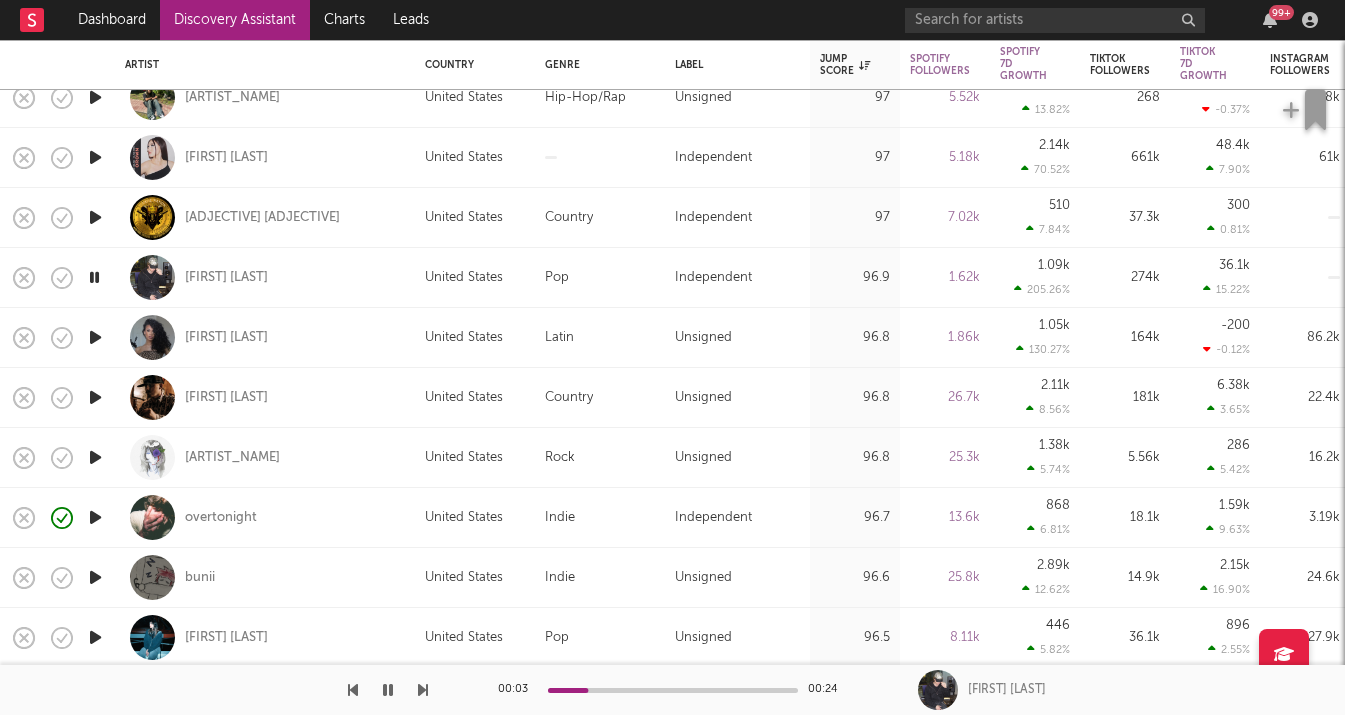 click at bounding box center (95, 337) 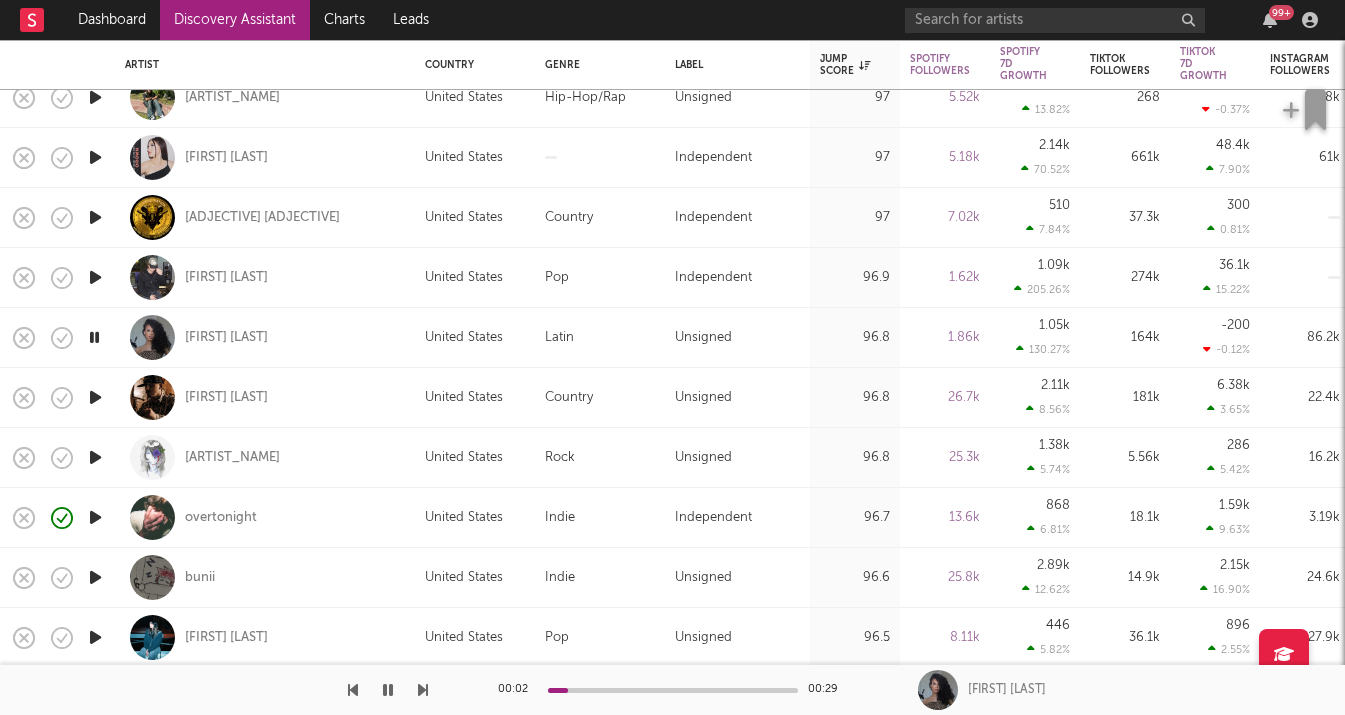 click at bounding box center [95, 397] 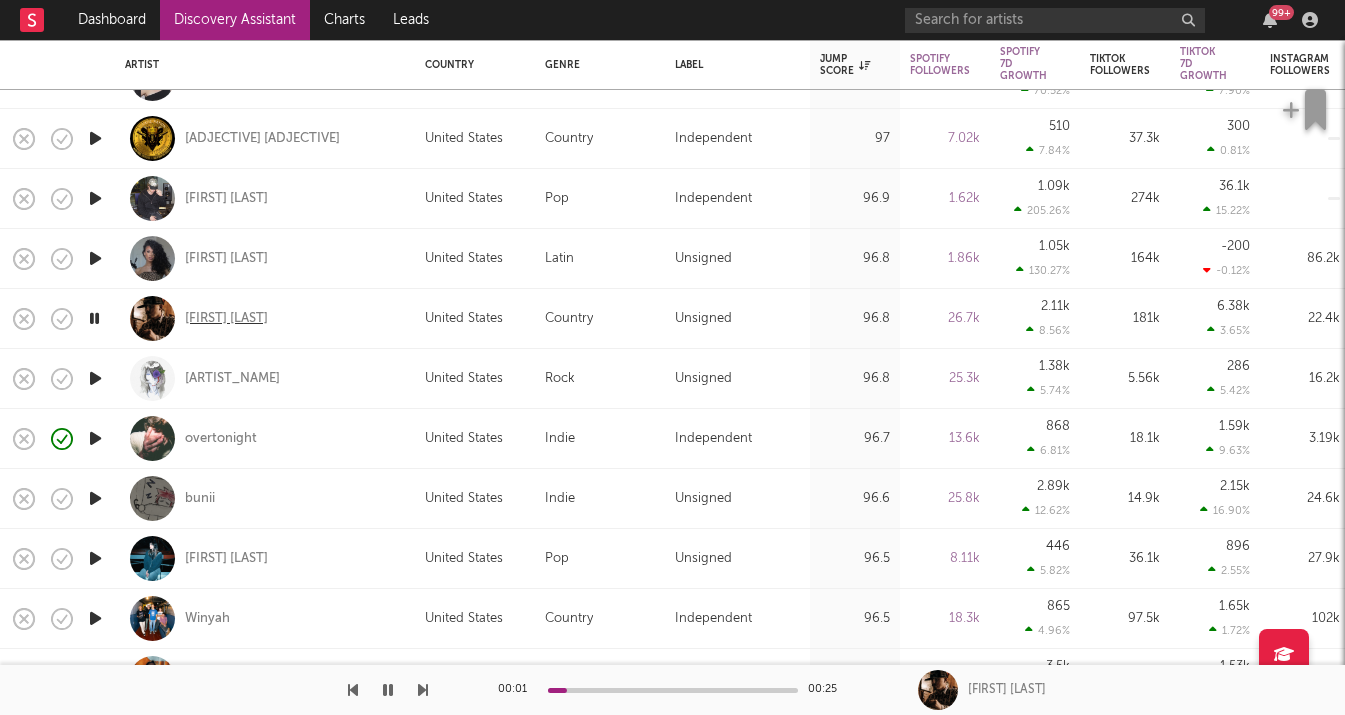 click on "Tyler Nance" at bounding box center [226, 319] 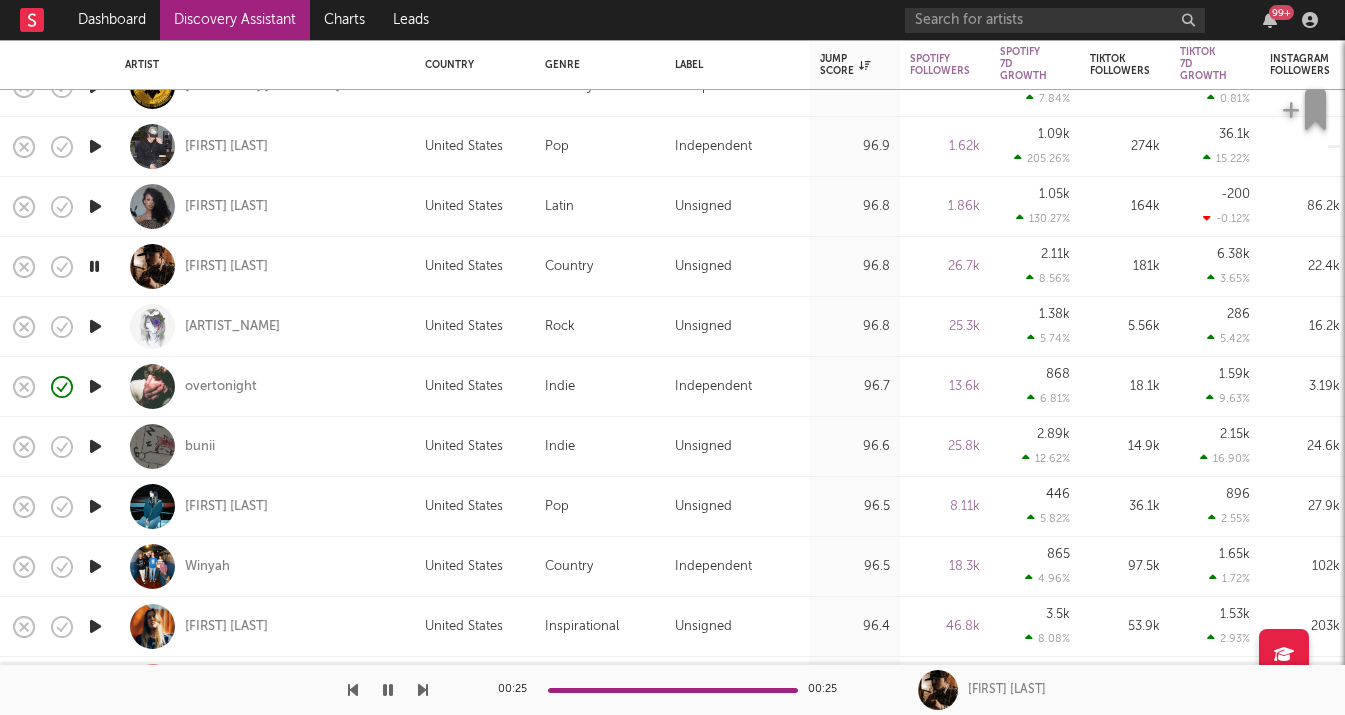 click at bounding box center [95, 506] 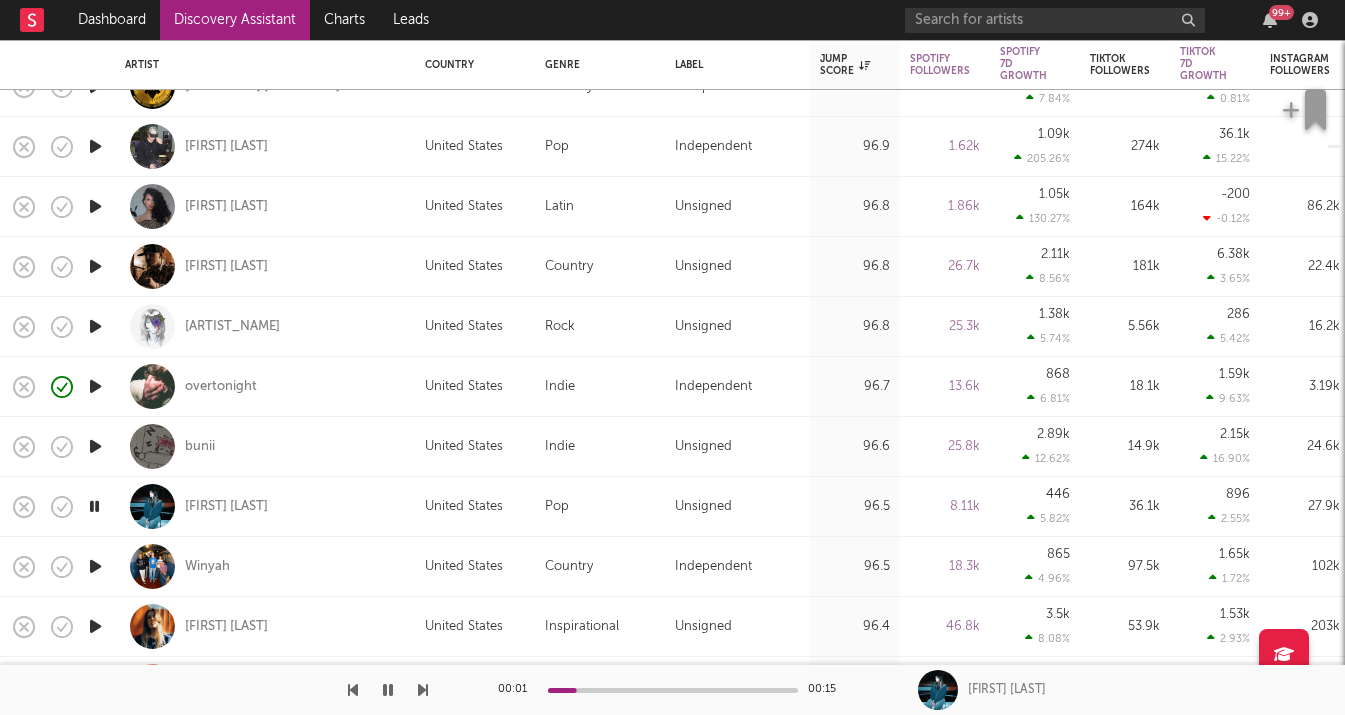 click at bounding box center (673, 690) 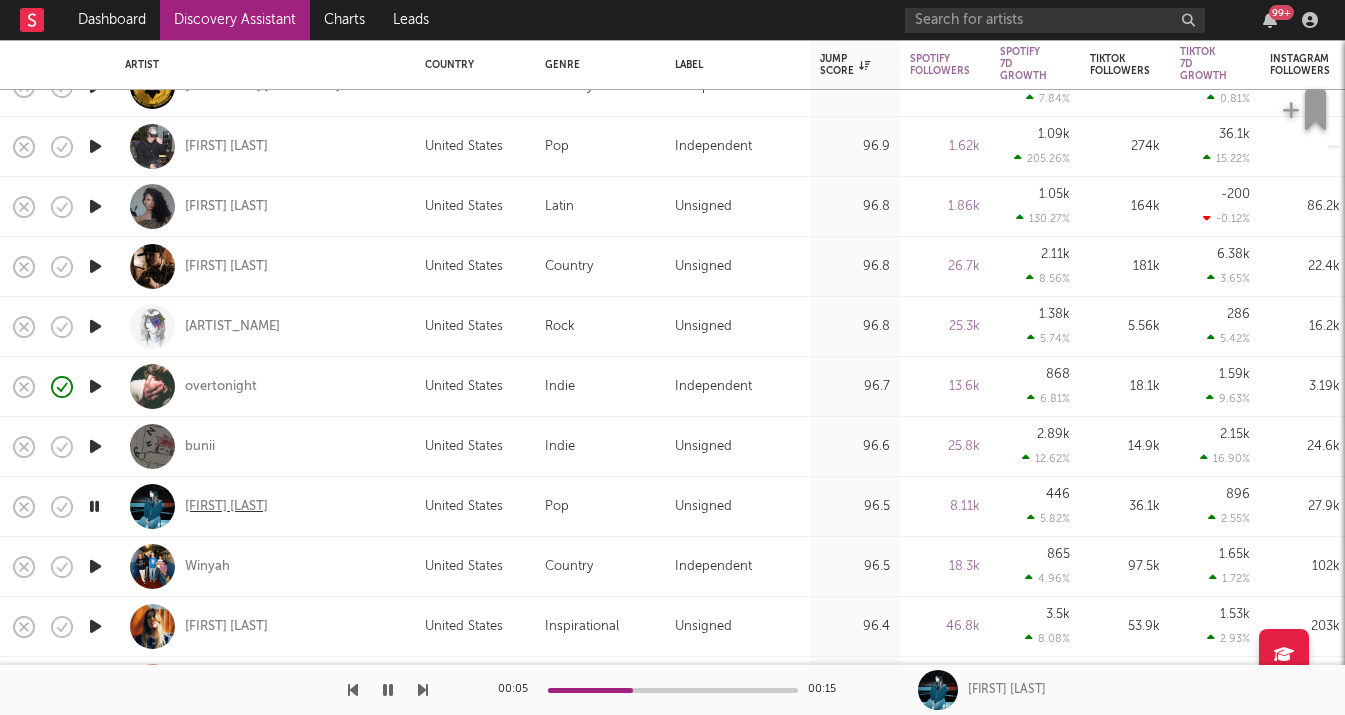 click on "Ally Bakst" at bounding box center (226, 507) 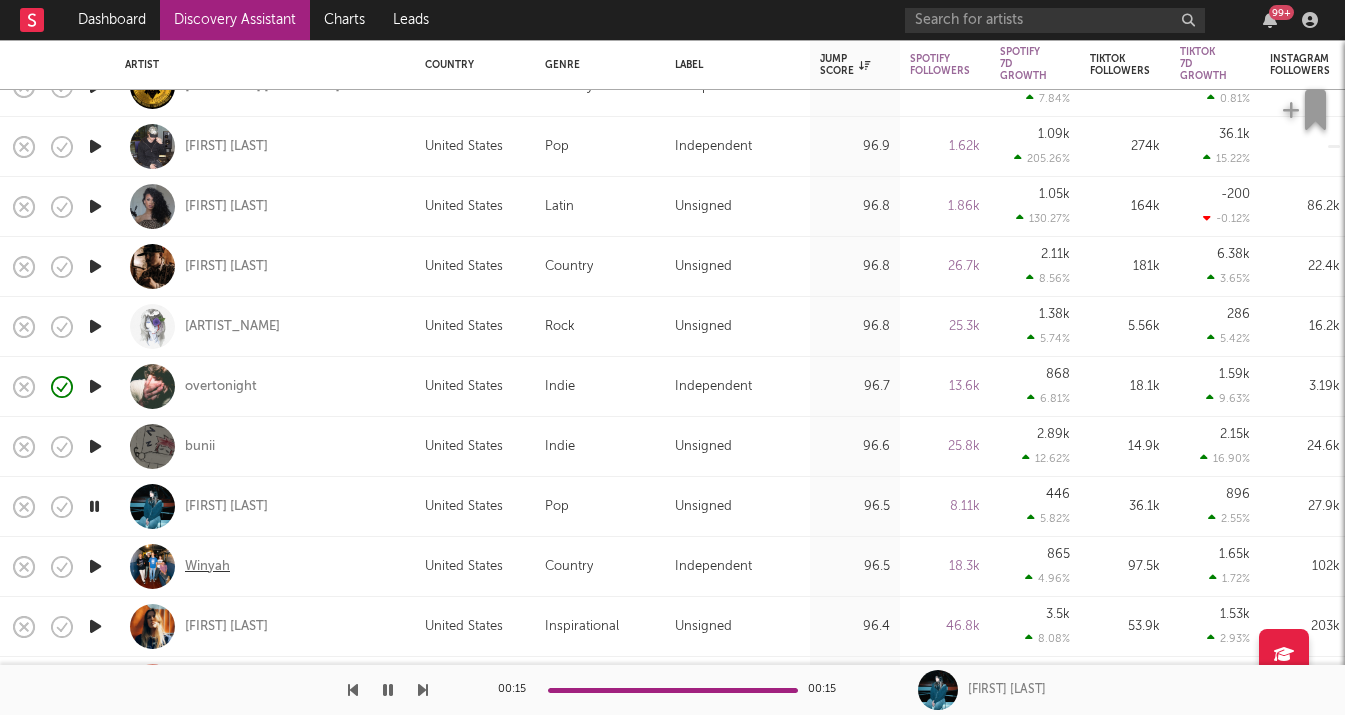 click on "Winyah" at bounding box center [207, 567] 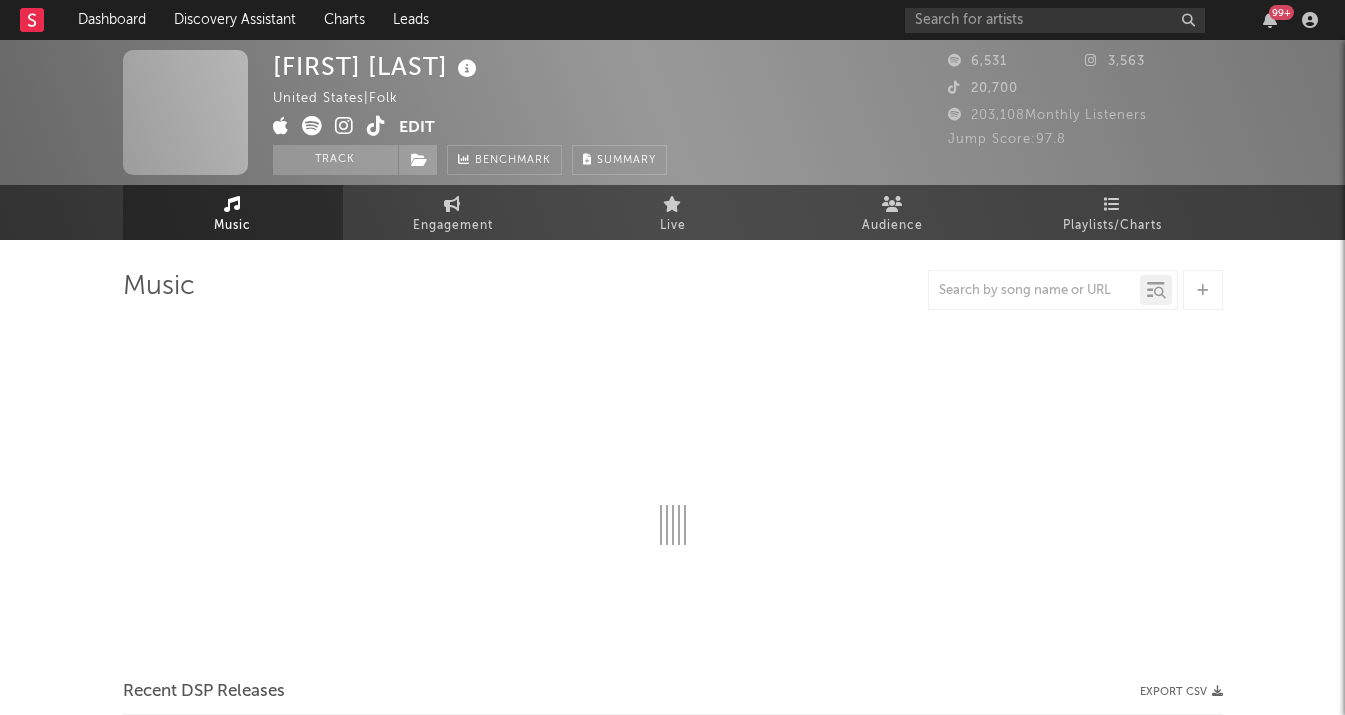 scroll, scrollTop: 0, scrollLeft: 0, axis: both 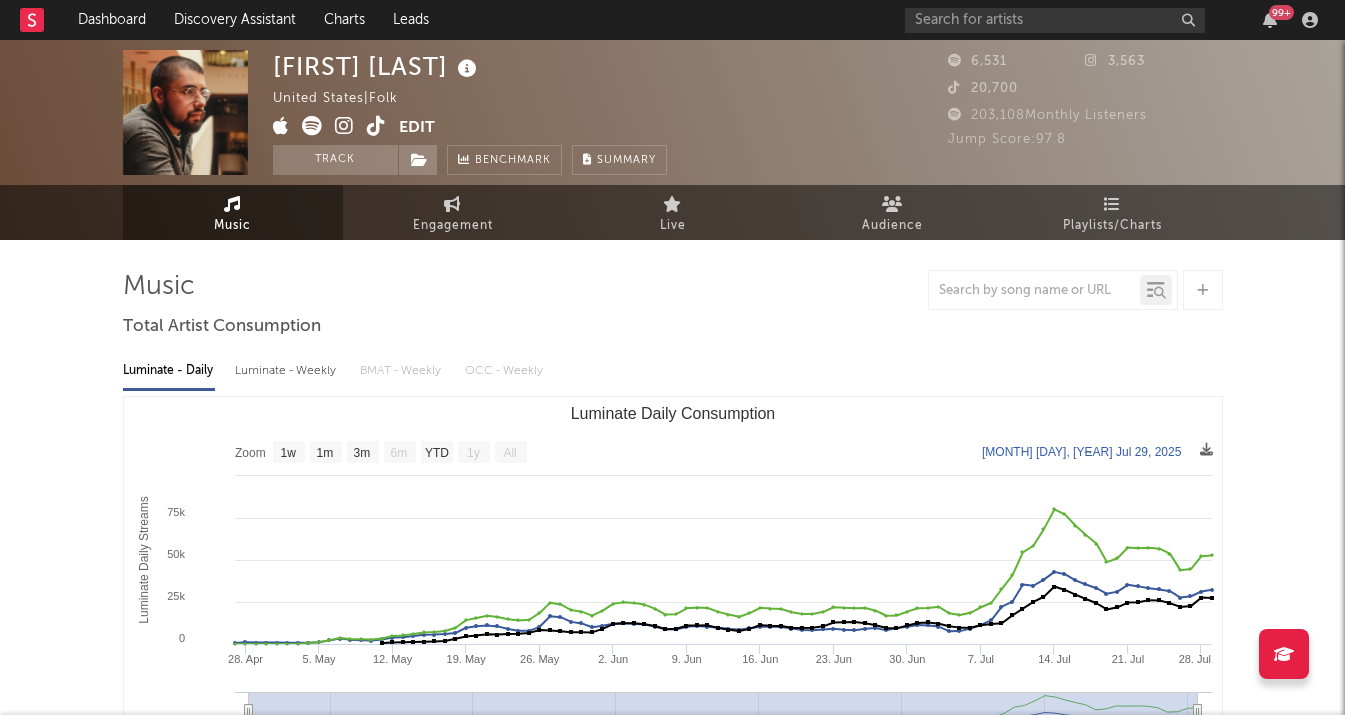 click at bounding box center [344, 126] 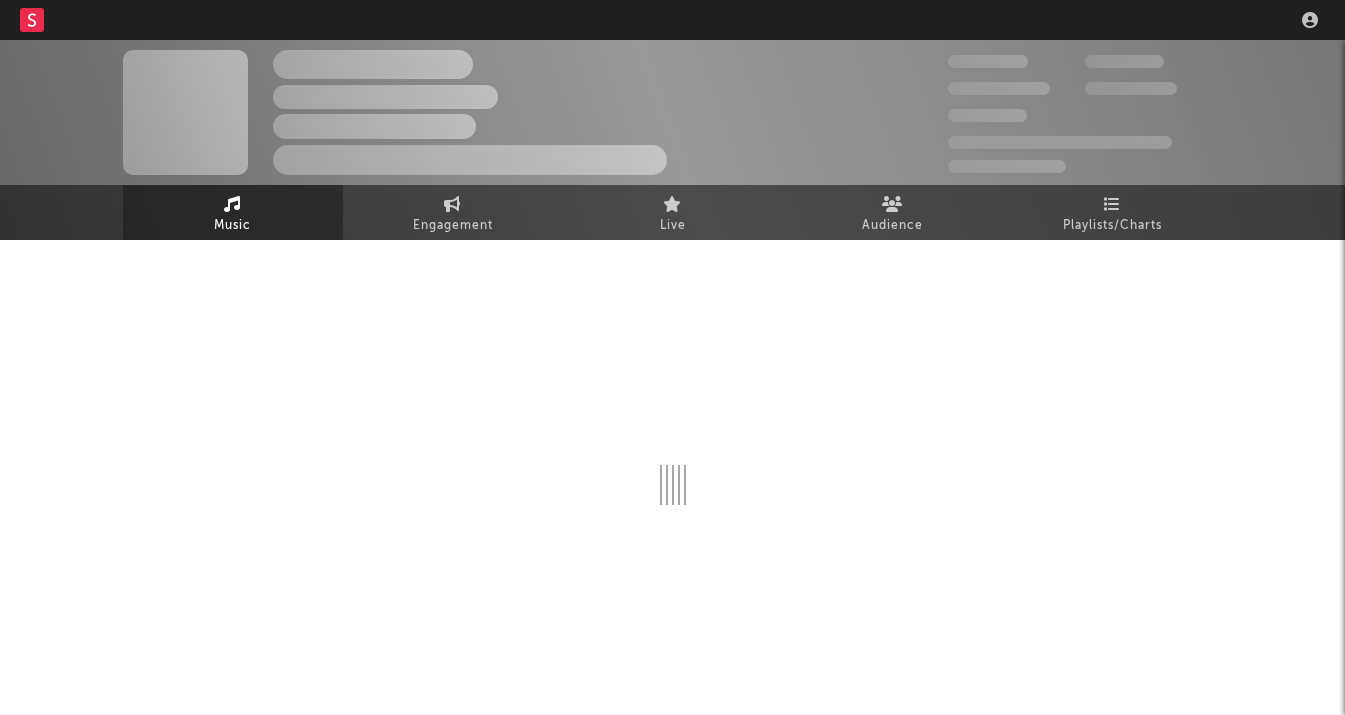 scroll, scrollTop: 0, scrollLeft: 0, axis: both 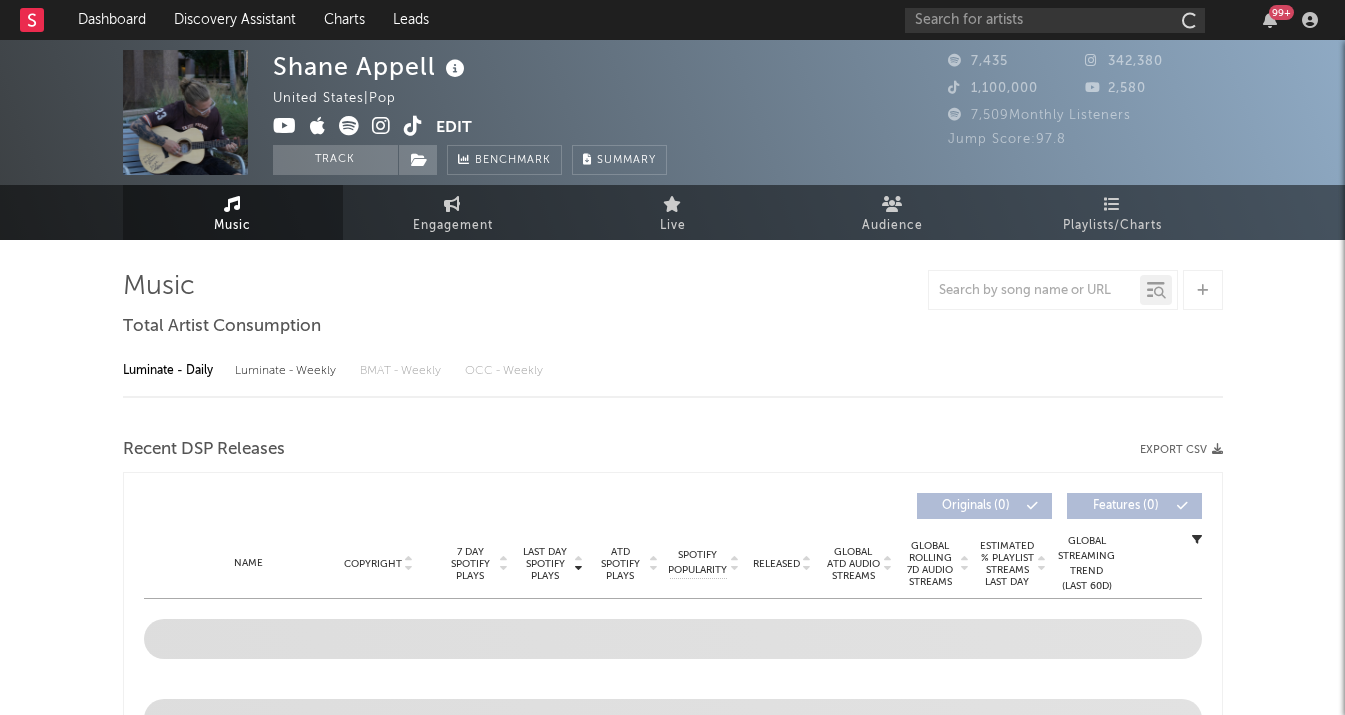 select on "1w" 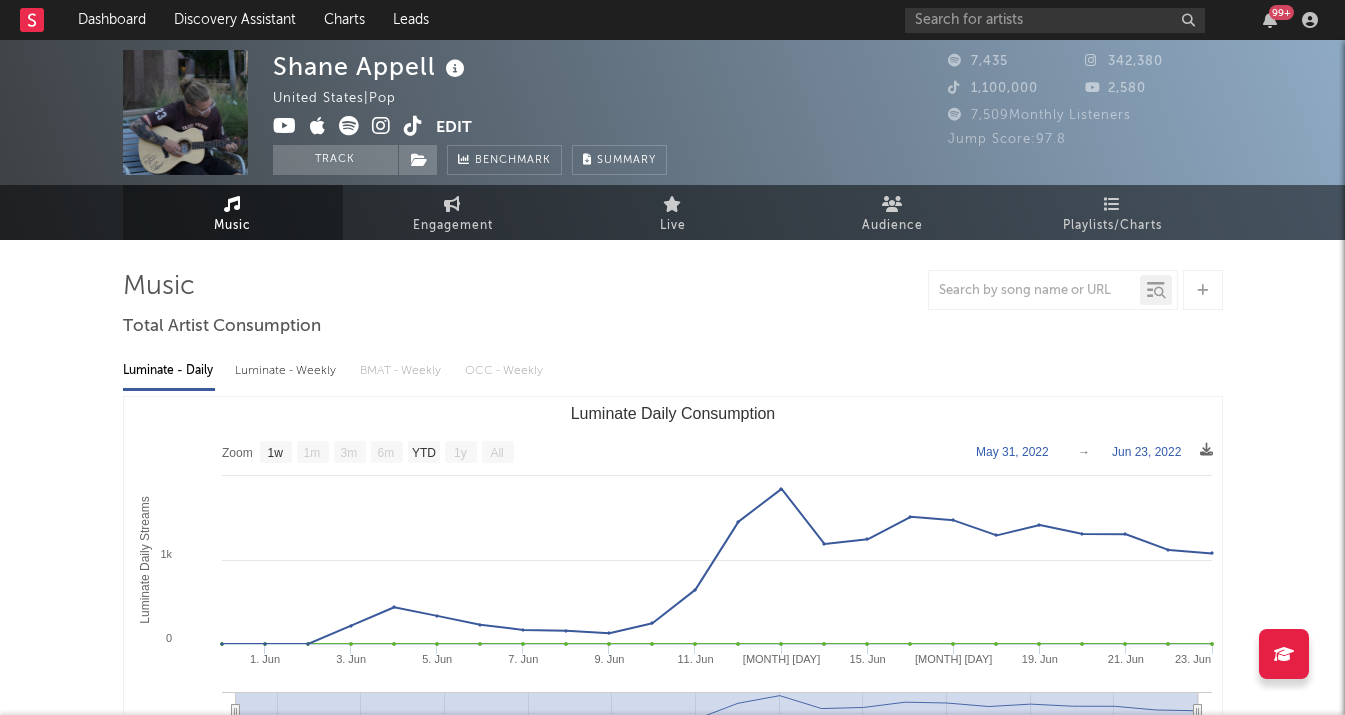 click at bounding box center [381, 126] 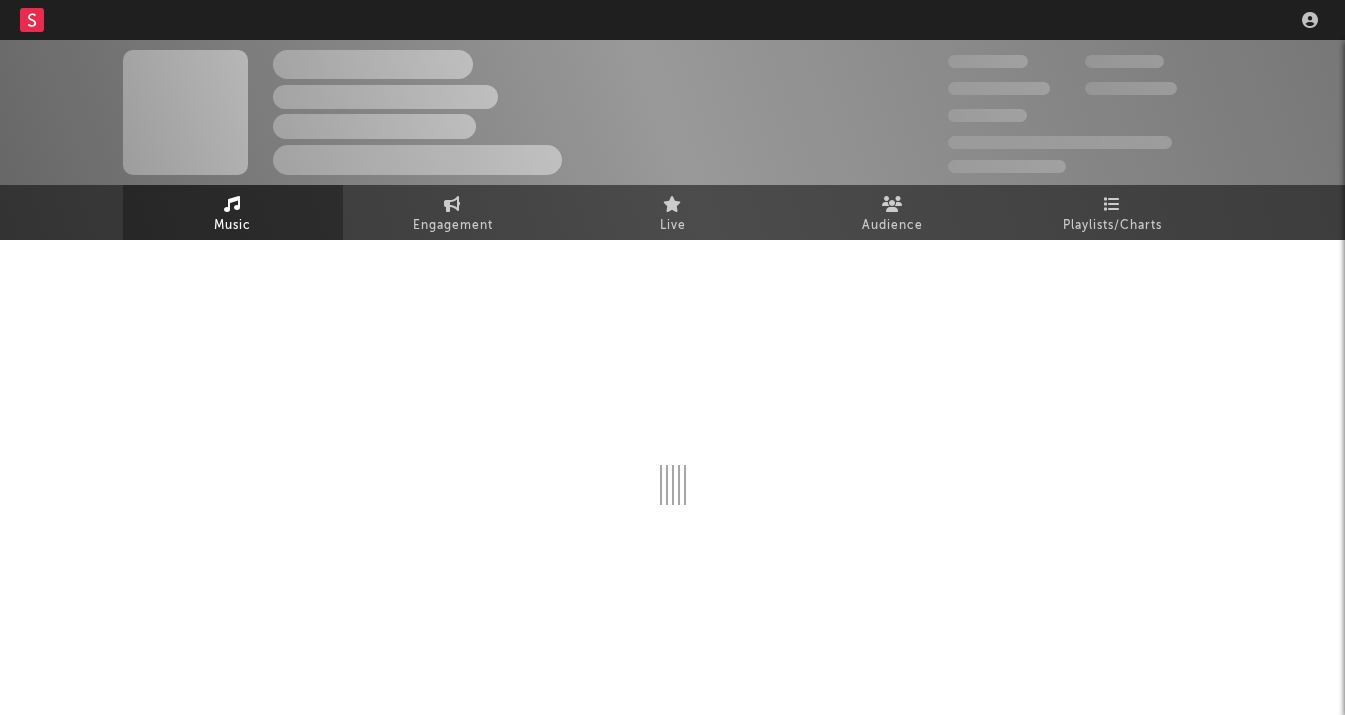 scroll, scrollTop: 0, scrollLeft: 0, axis: both 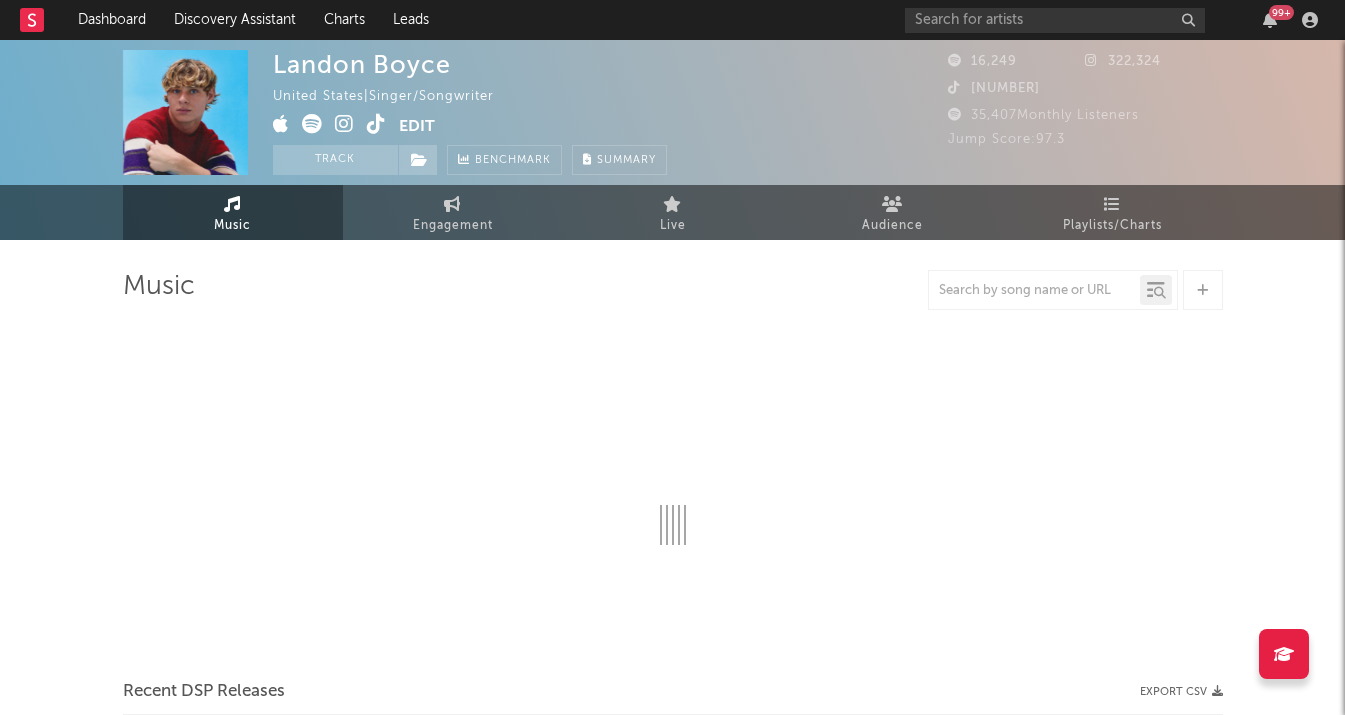 select on "6m" 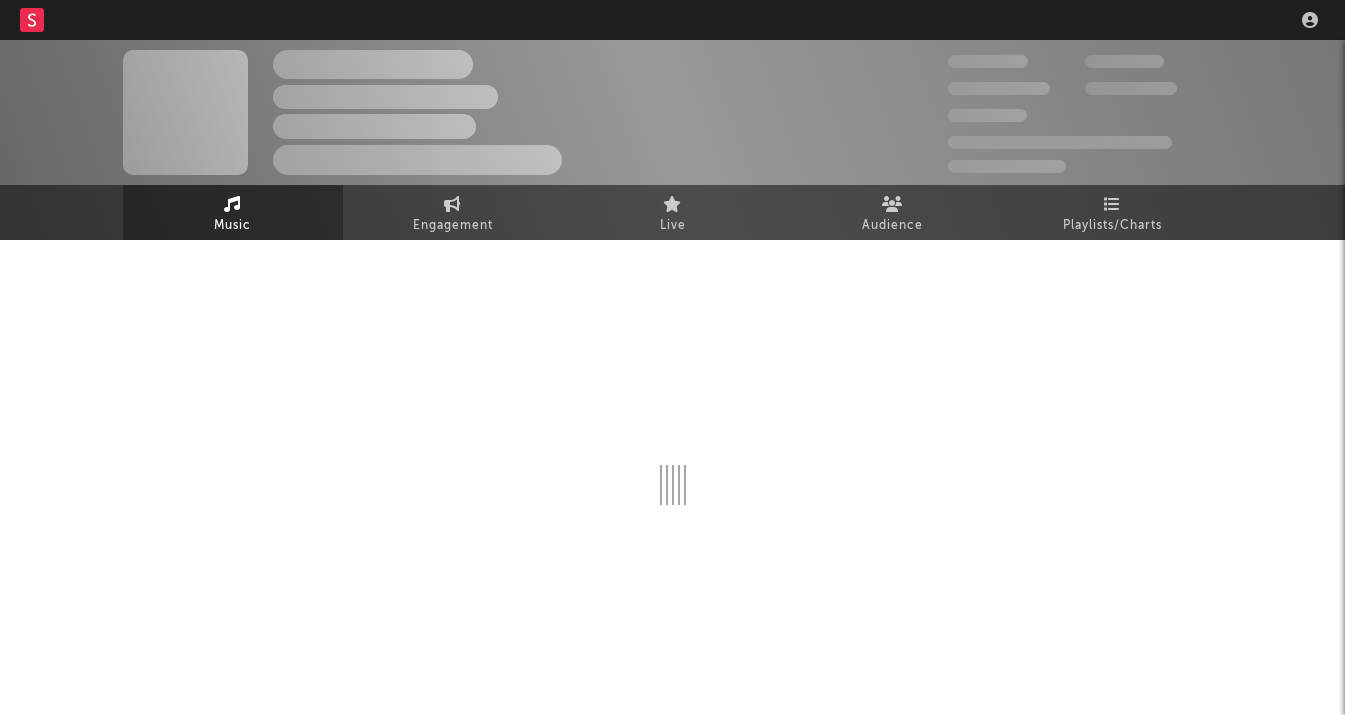 scroll, scrollTop: 0, scrollLeft: 0, axis: both 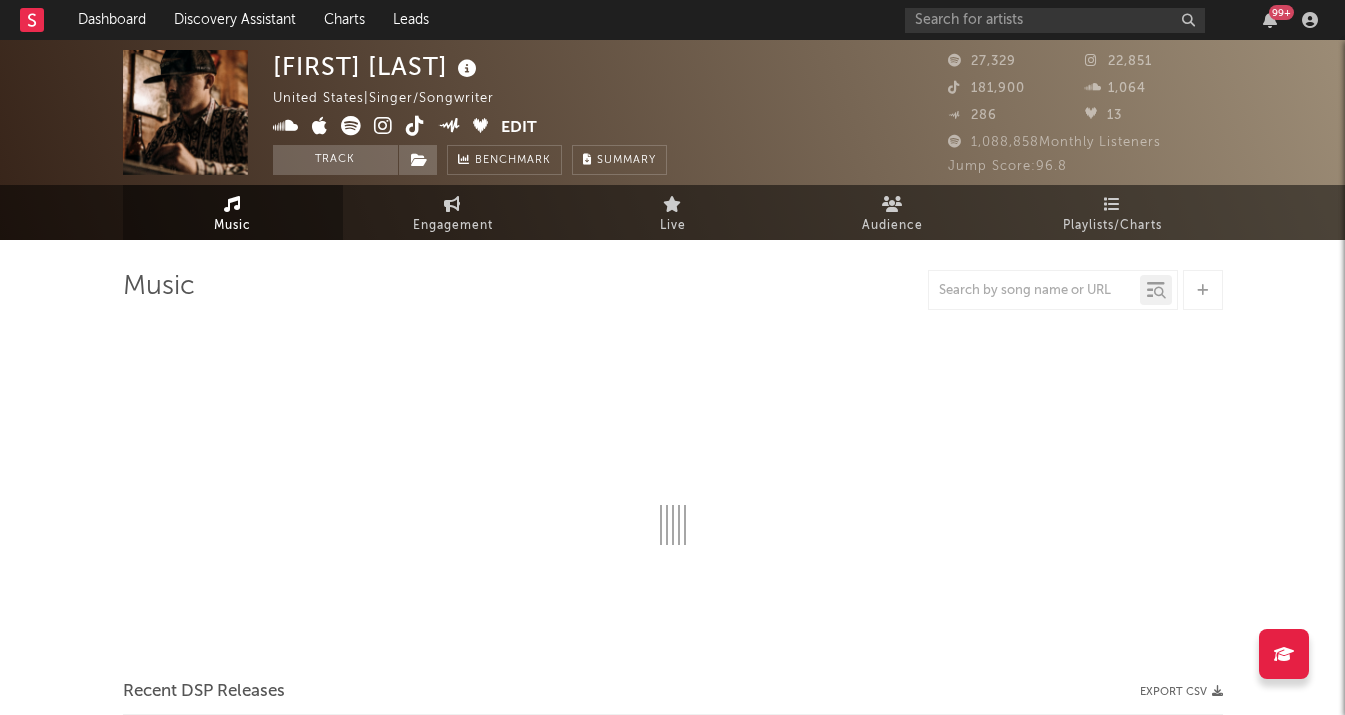 select on "6m" 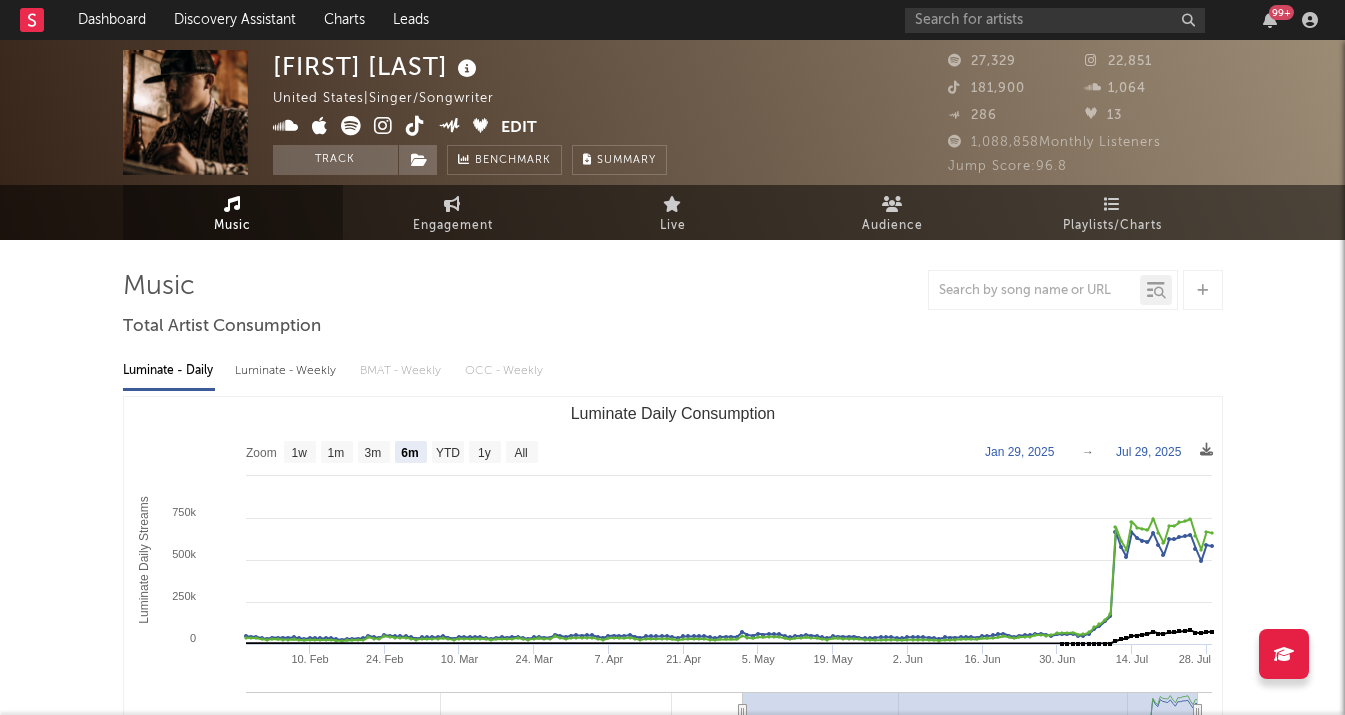 click at bounding box center (383, 126) 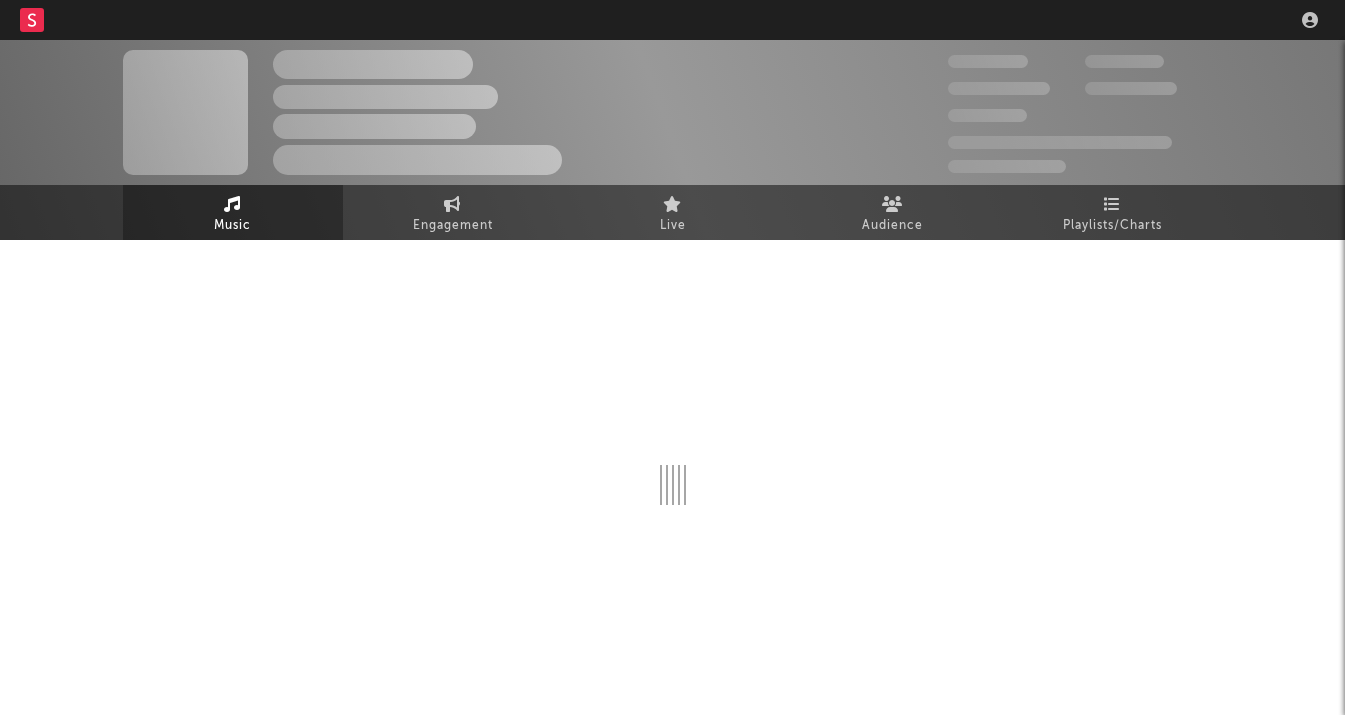 scroll, scrollTop: 0, scrollLeft: 0, axis: both 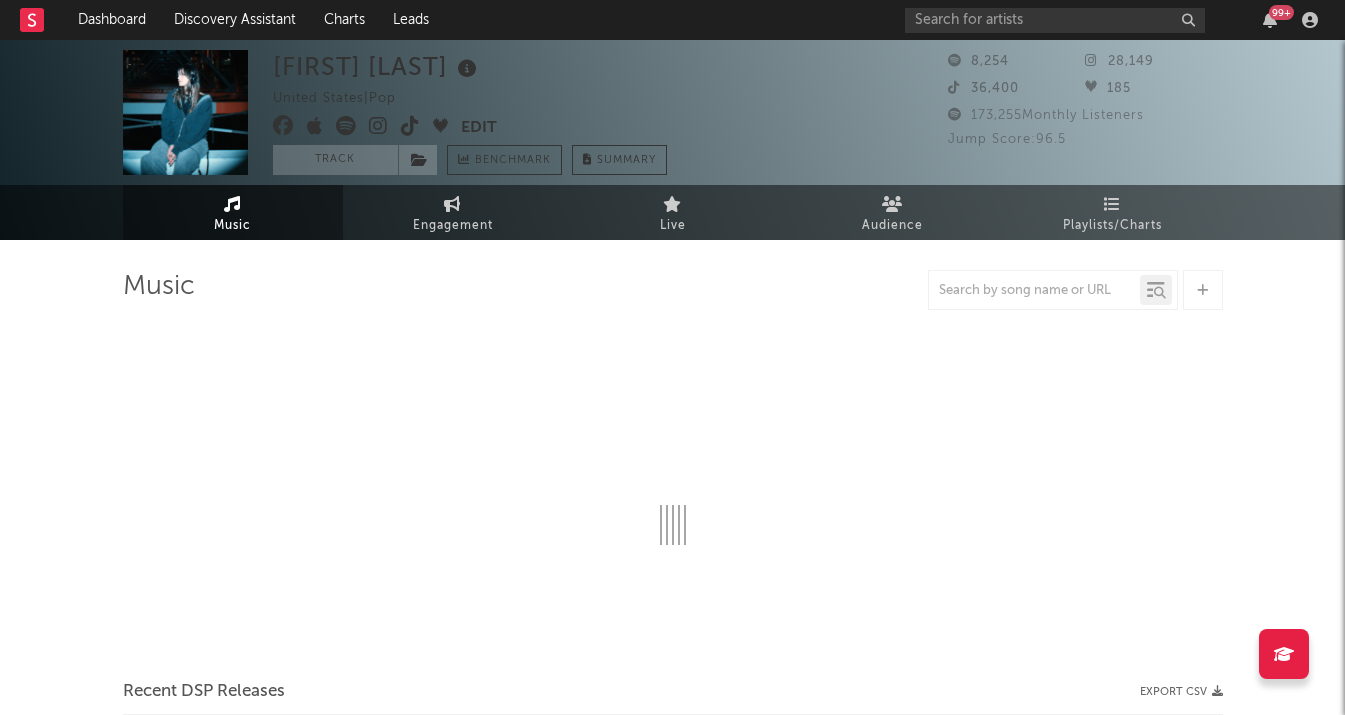 select on "1w" 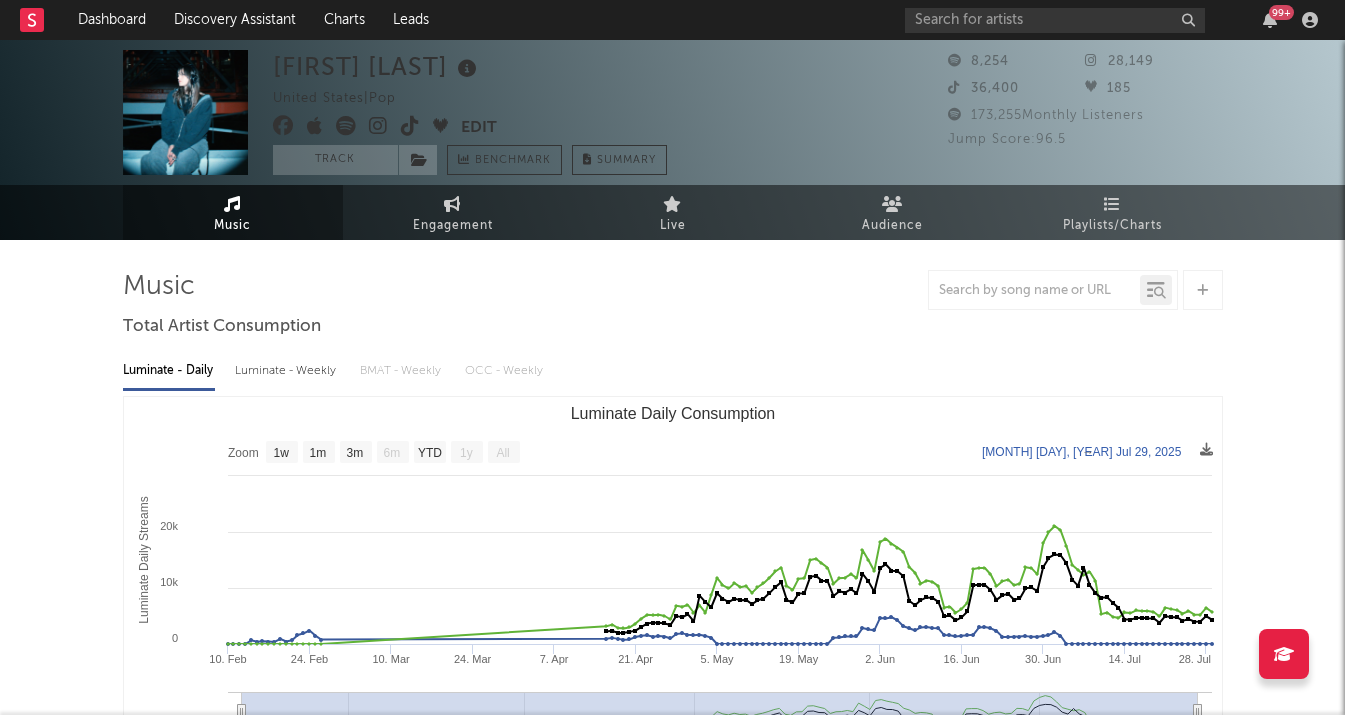 click at bounding box center [378, 126] 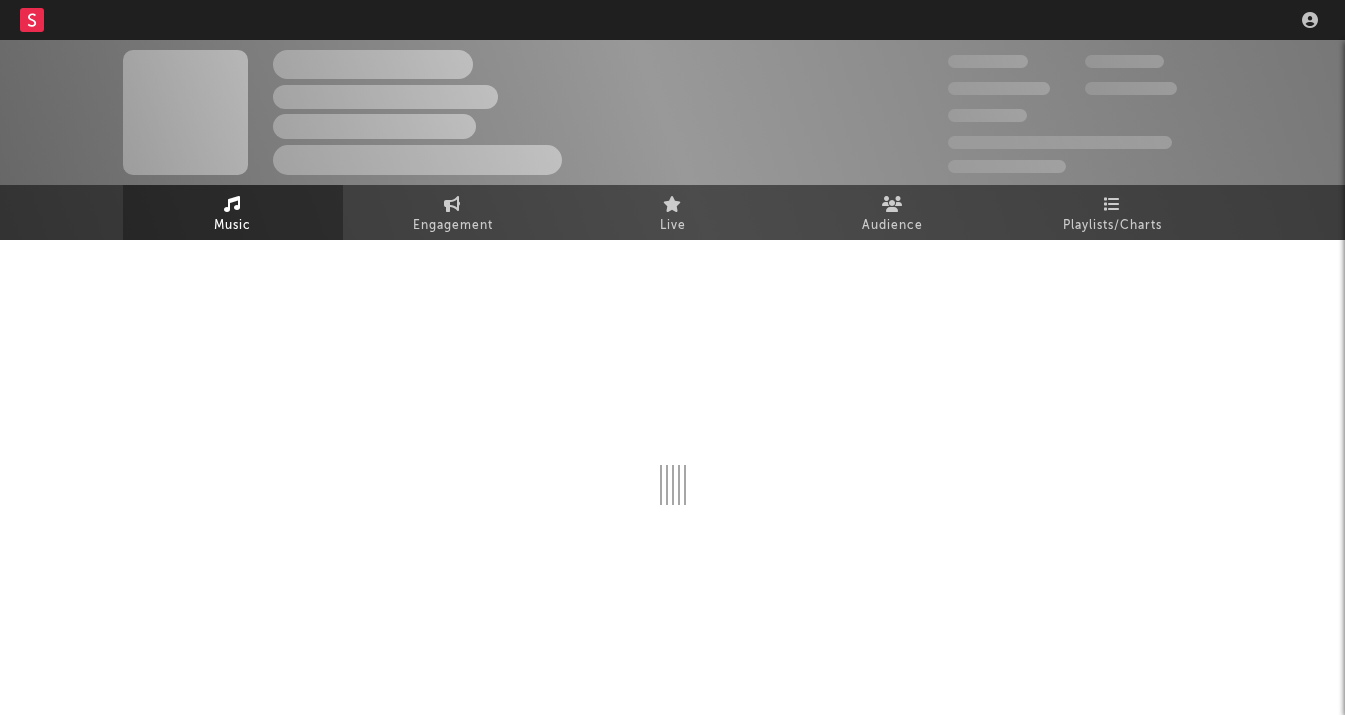 scroll, scrollTop: 0, scrollLeft: 0, axis: both 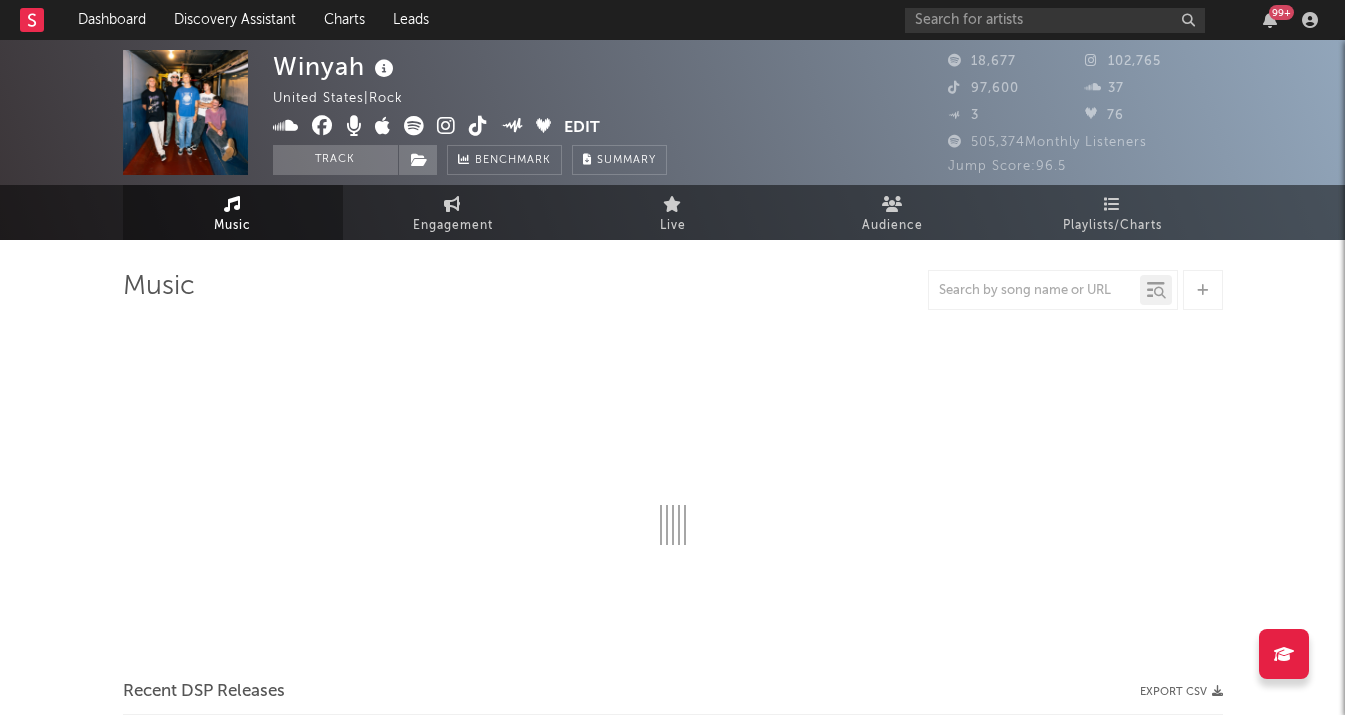 select on "6m" 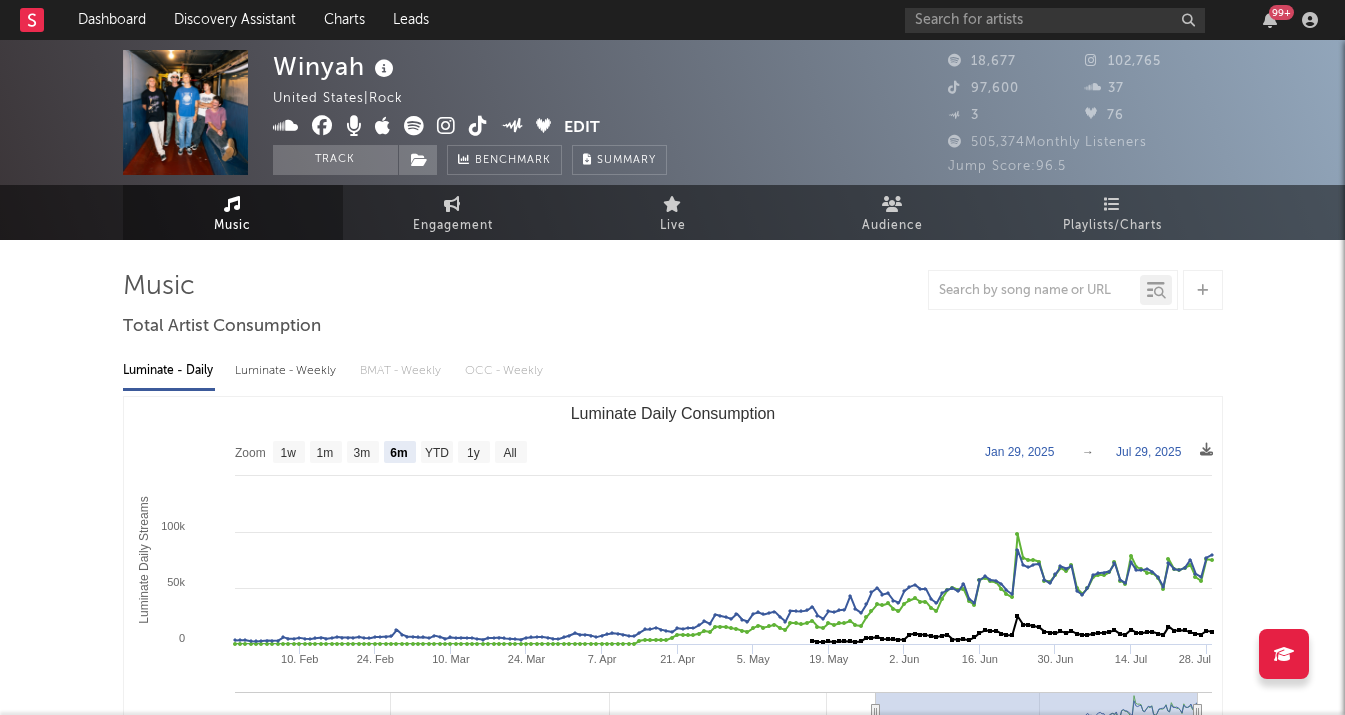 click at bounding box center [419, 128] 